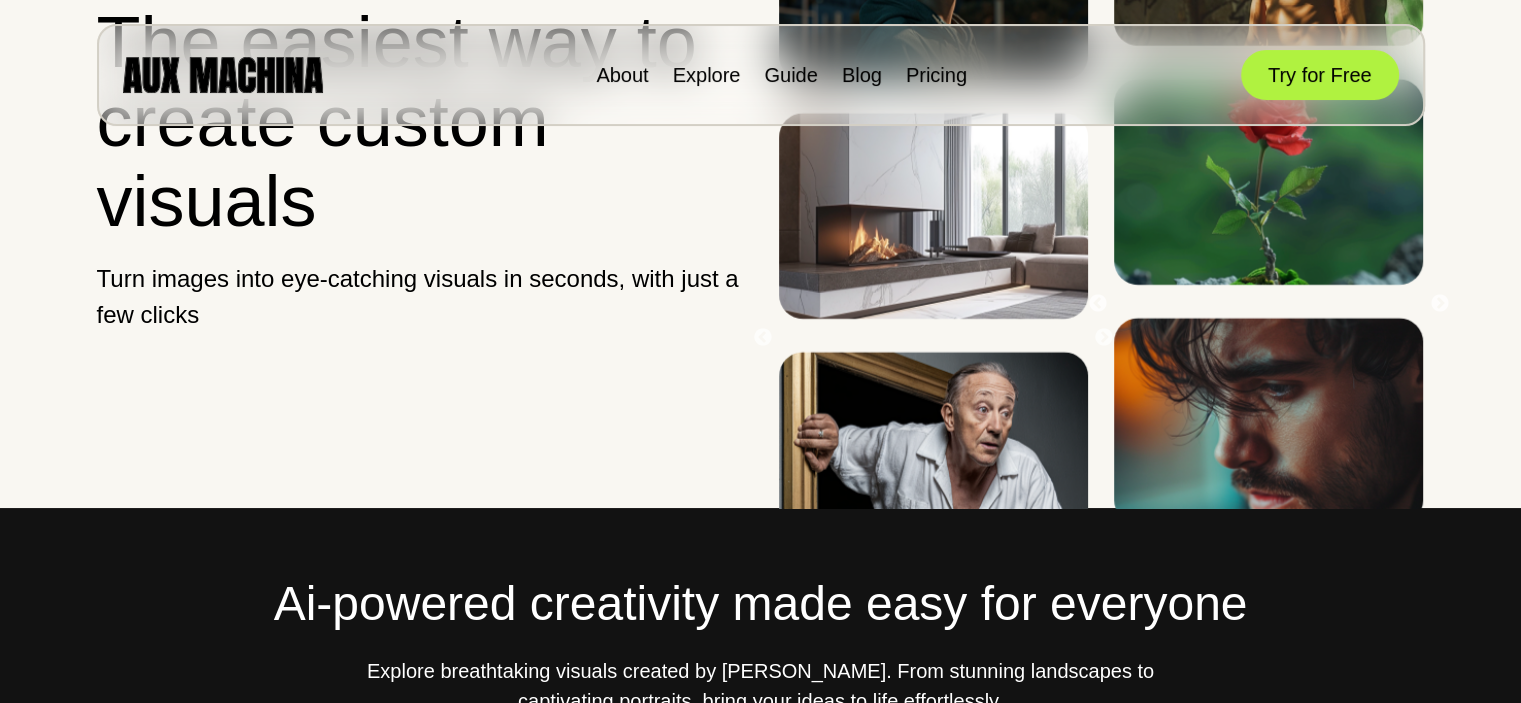 scroll, scrollTop: 200, scrollLeft: 0, axis: vertical 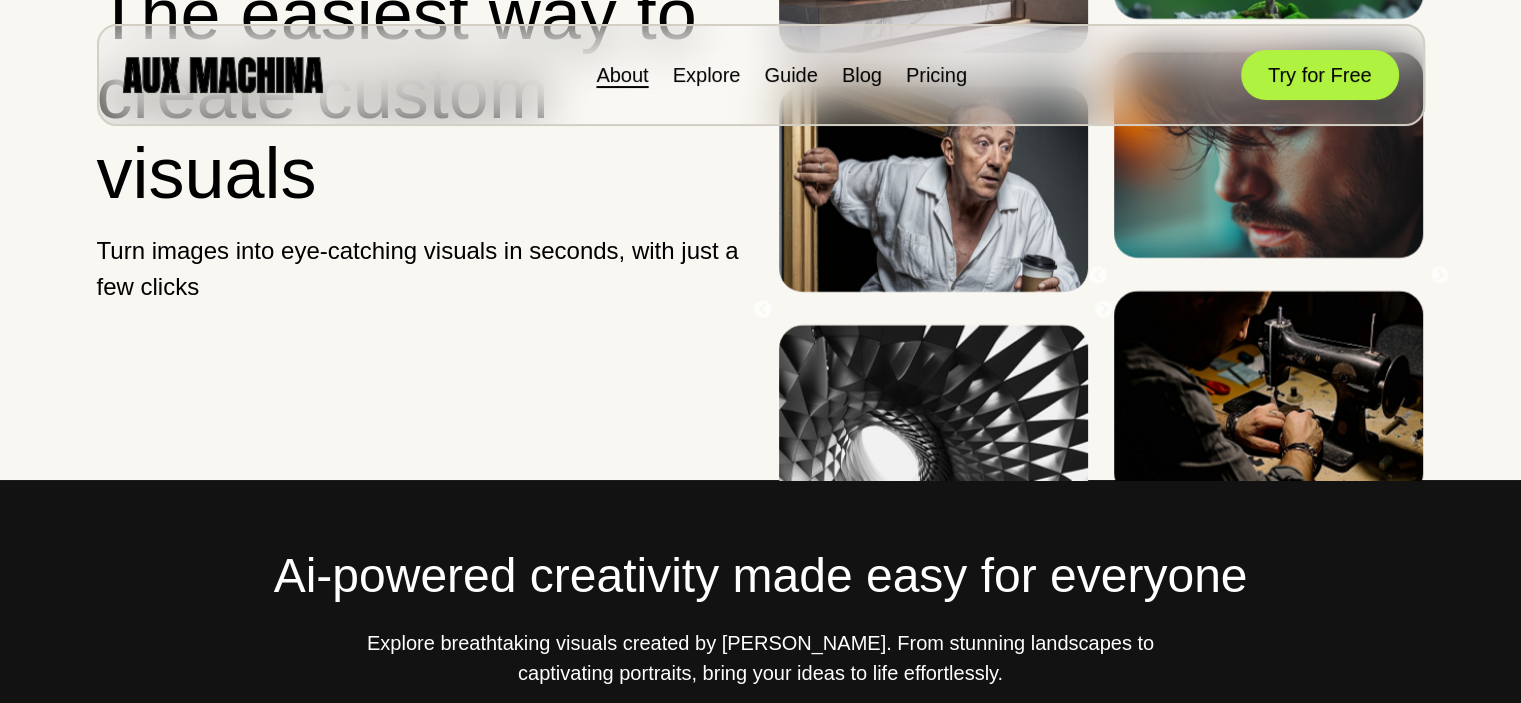 click on "About" at bounding box center (622, 75) 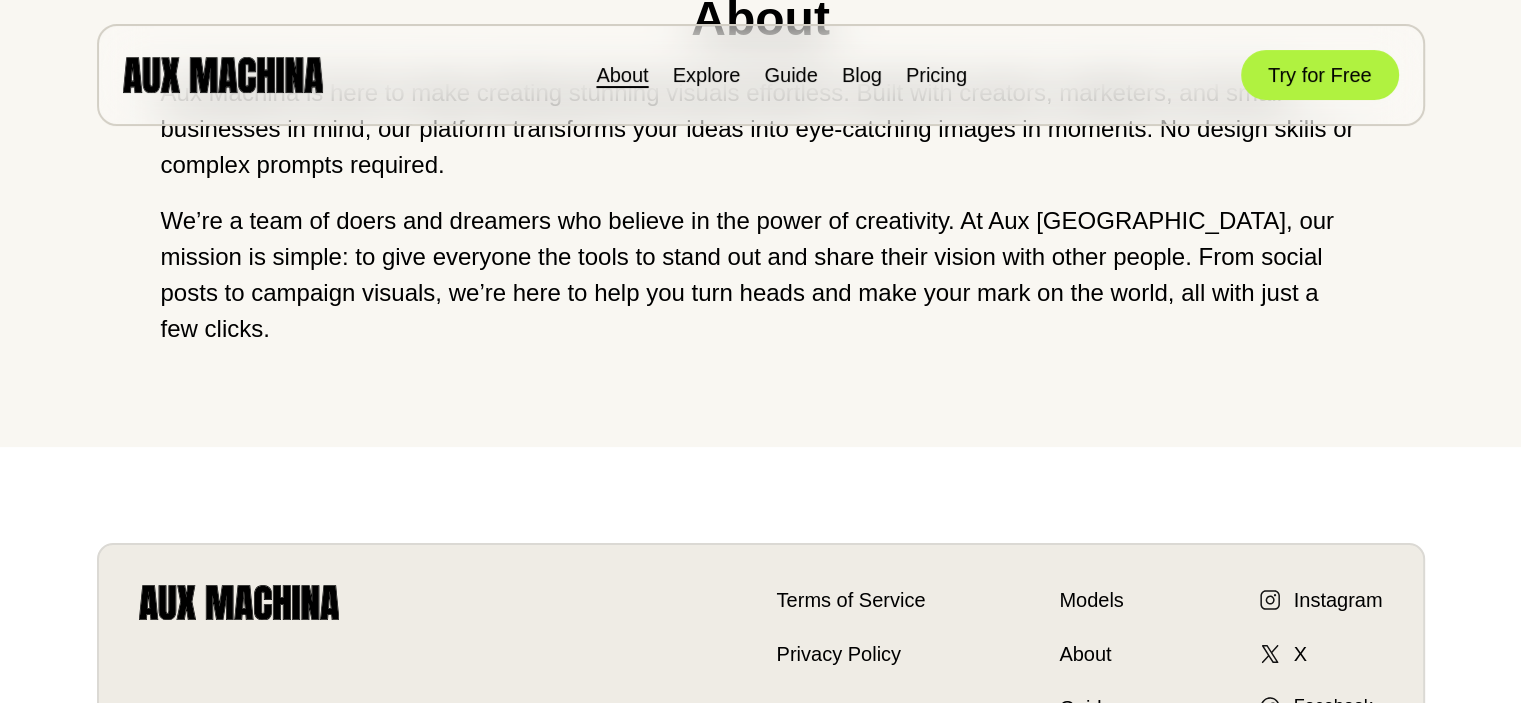 scroll, scrollTop: 0, scrollLeft: 0, axis: both 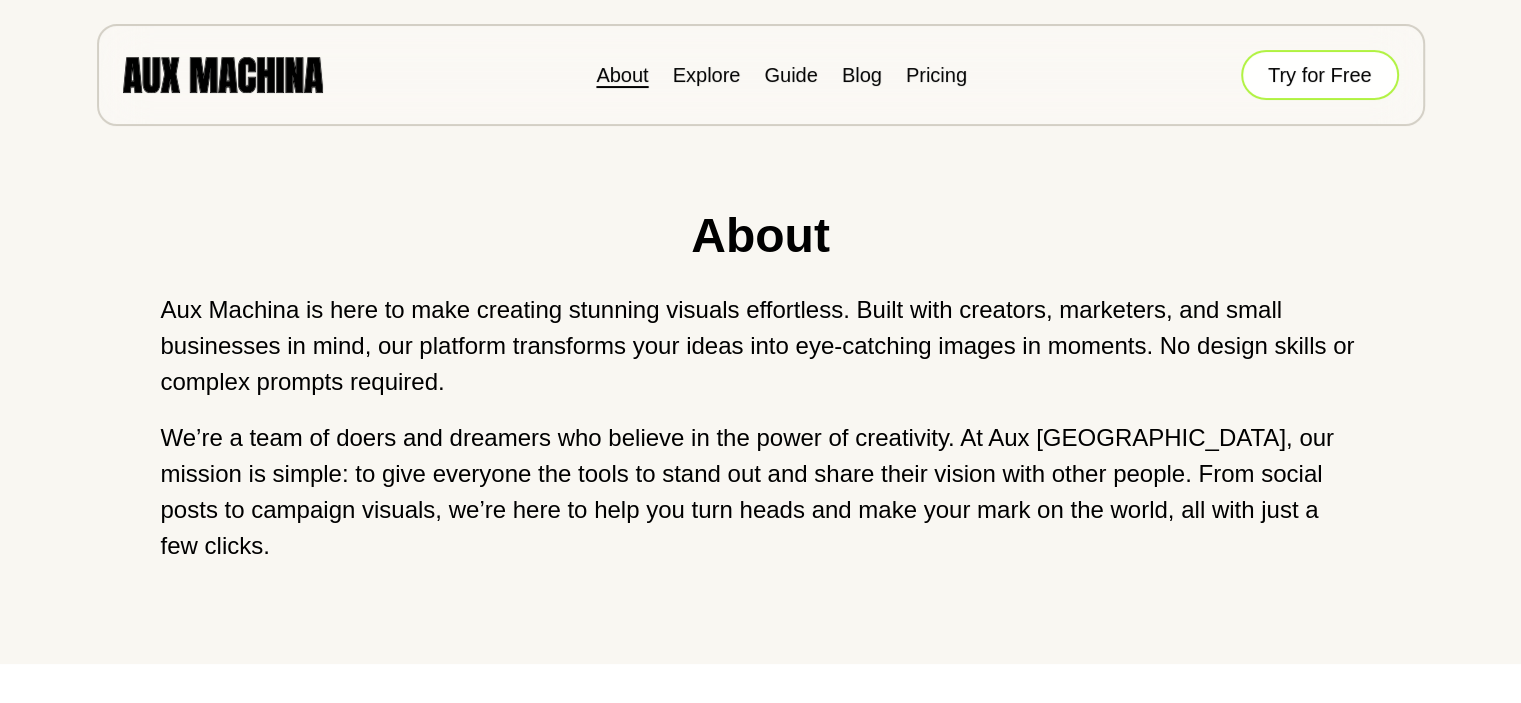 click on "Try for Free" at bounding box center [1320, 75] 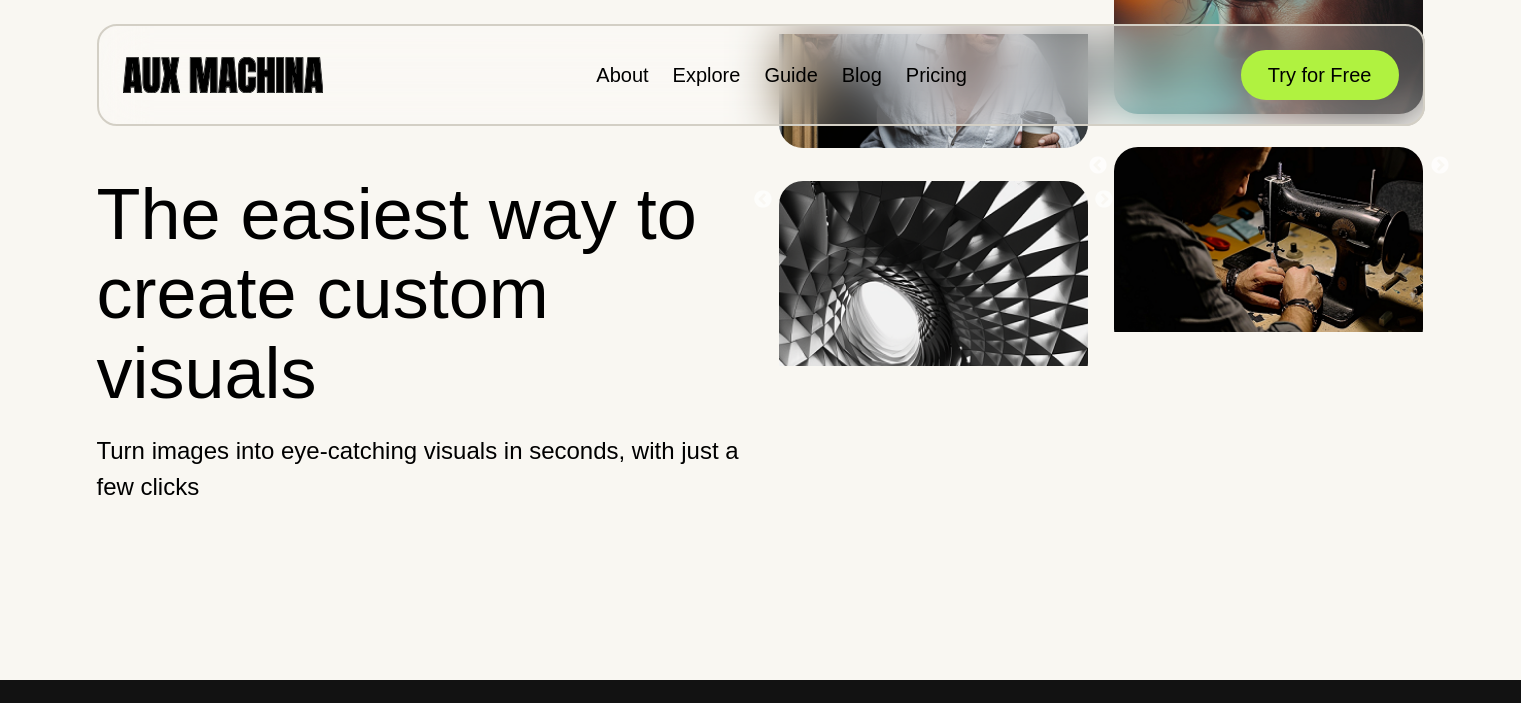 scroll, scrollTop: 0, scrollLeft: 0, axis: both 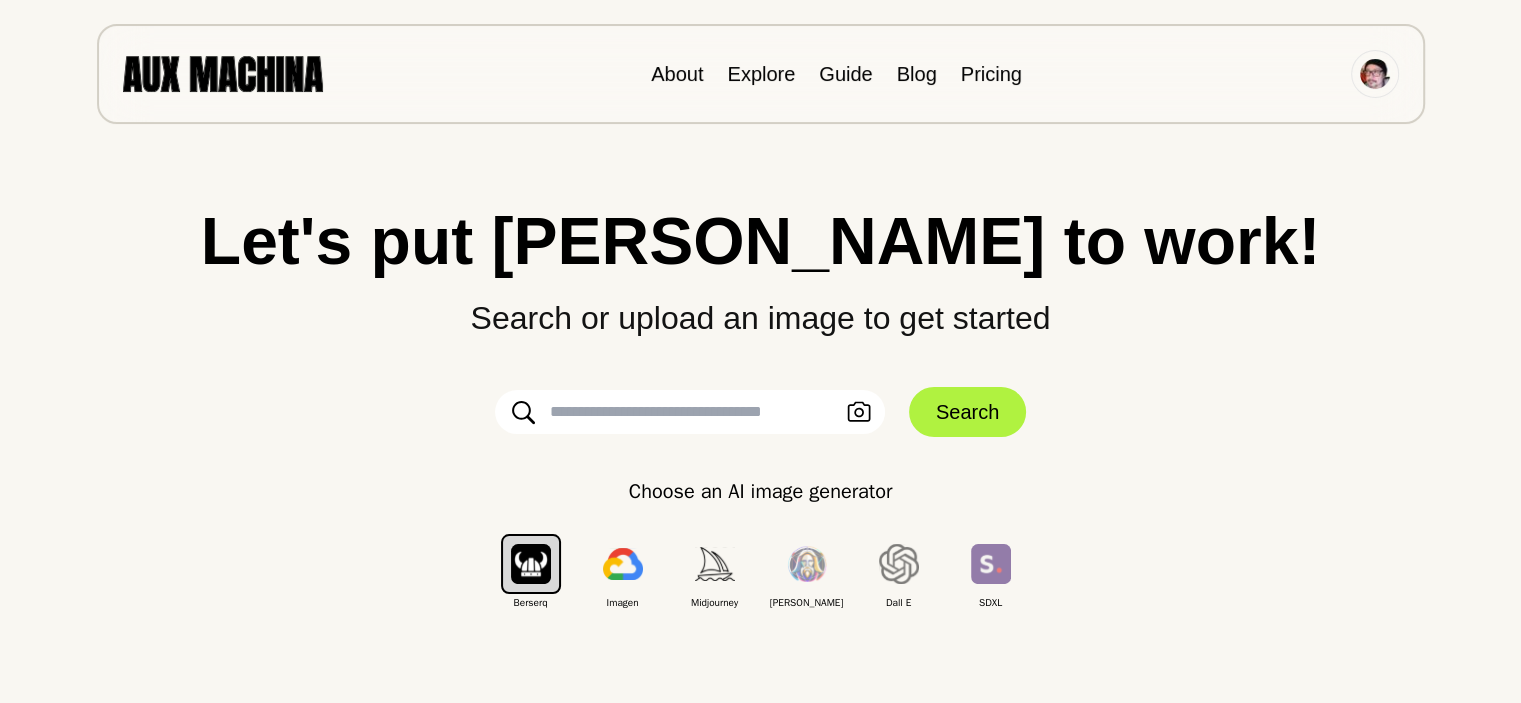 click on "Let's put Ai to work! Search or upload an image to get started Upload an Image Search Choose an AI image generator Berserq Imagen Midjourney [PERSON_NAME] E SDXL" at bounding box center (760, 351) 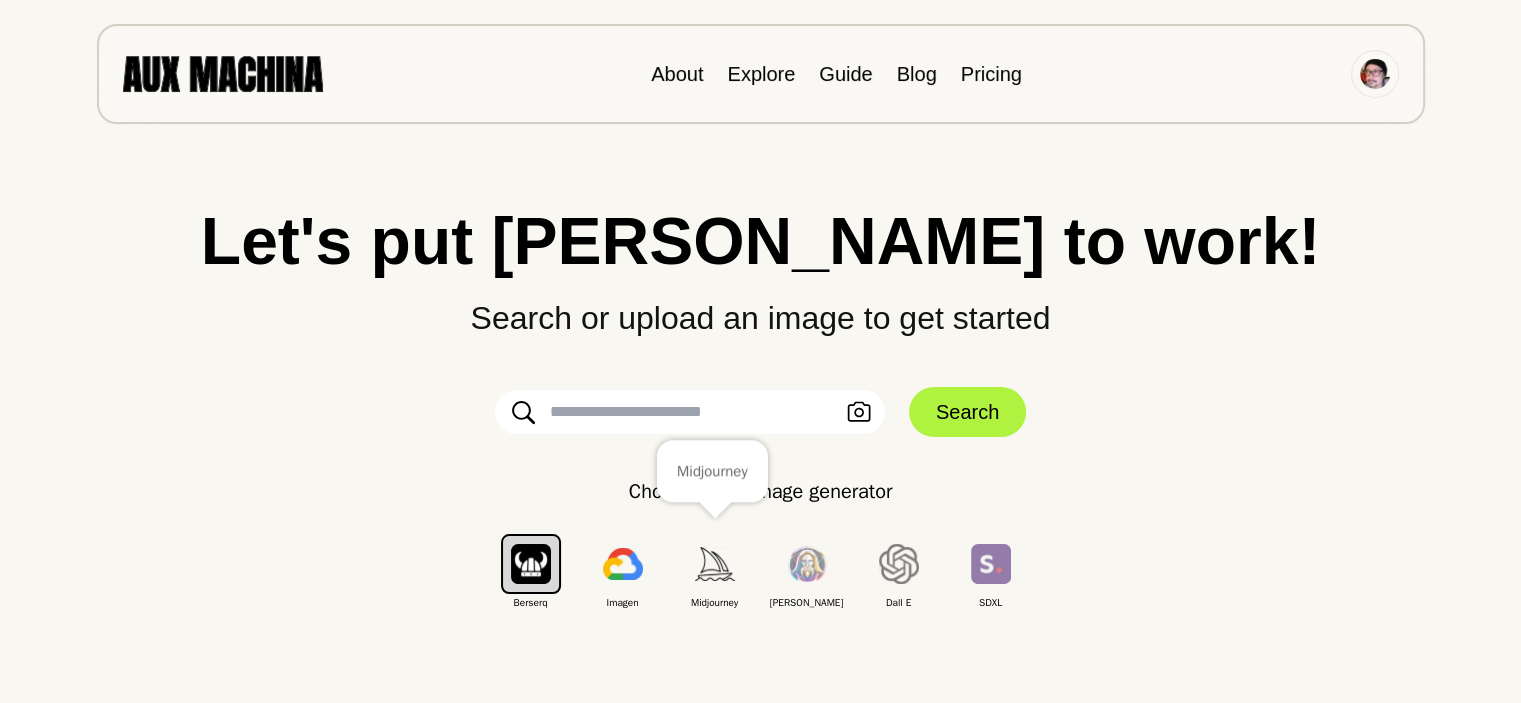 click at bounding box center [715, 563] 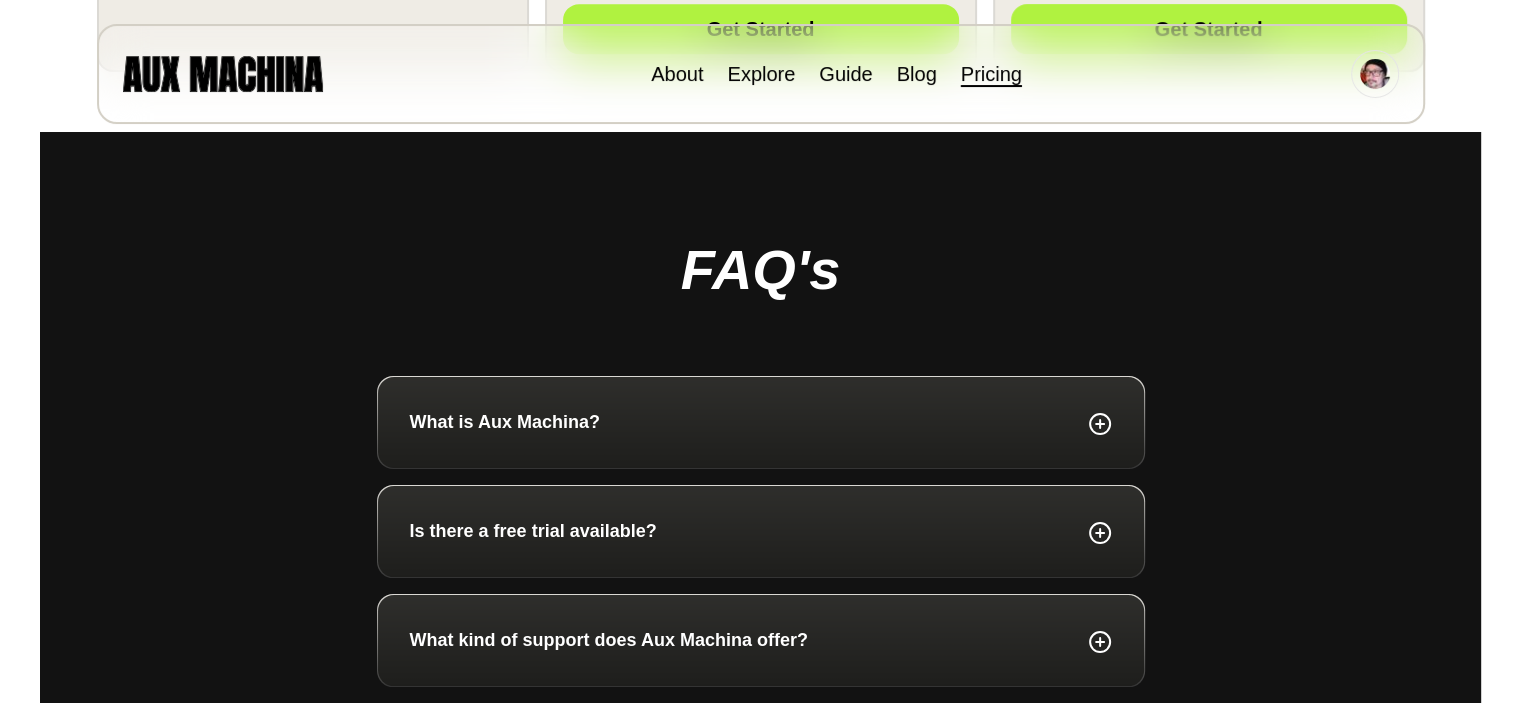 scroll, scrollTop: 1000, scrollLeft: 0, axis: vertical 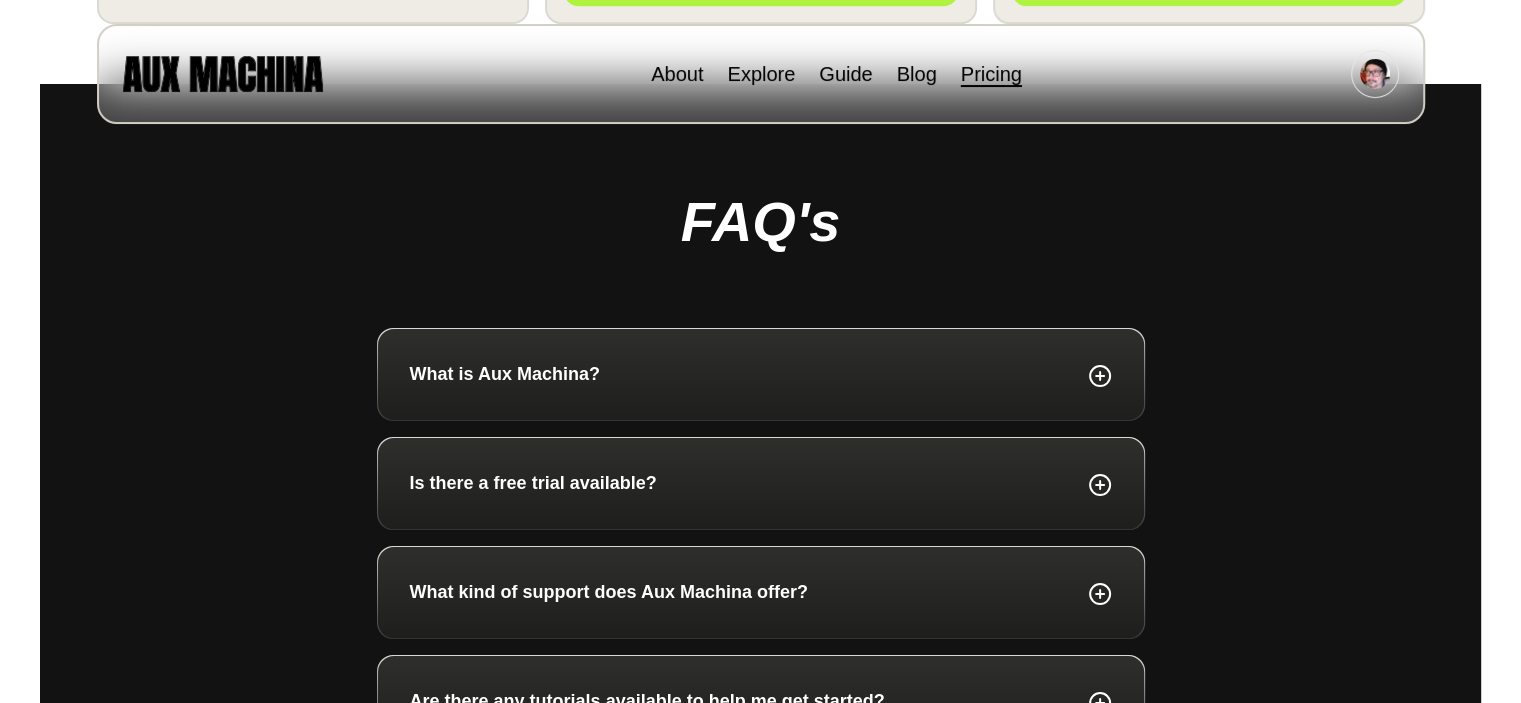 click 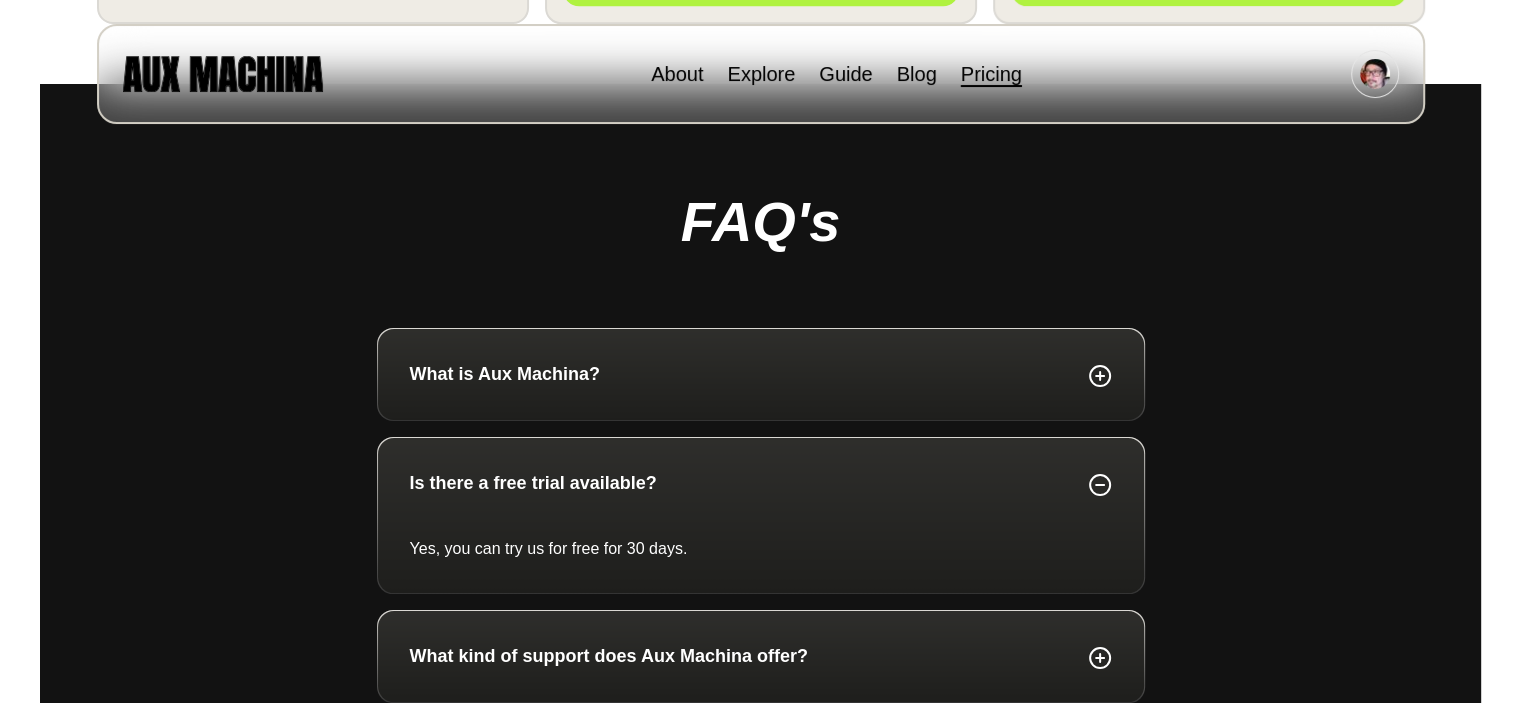 click 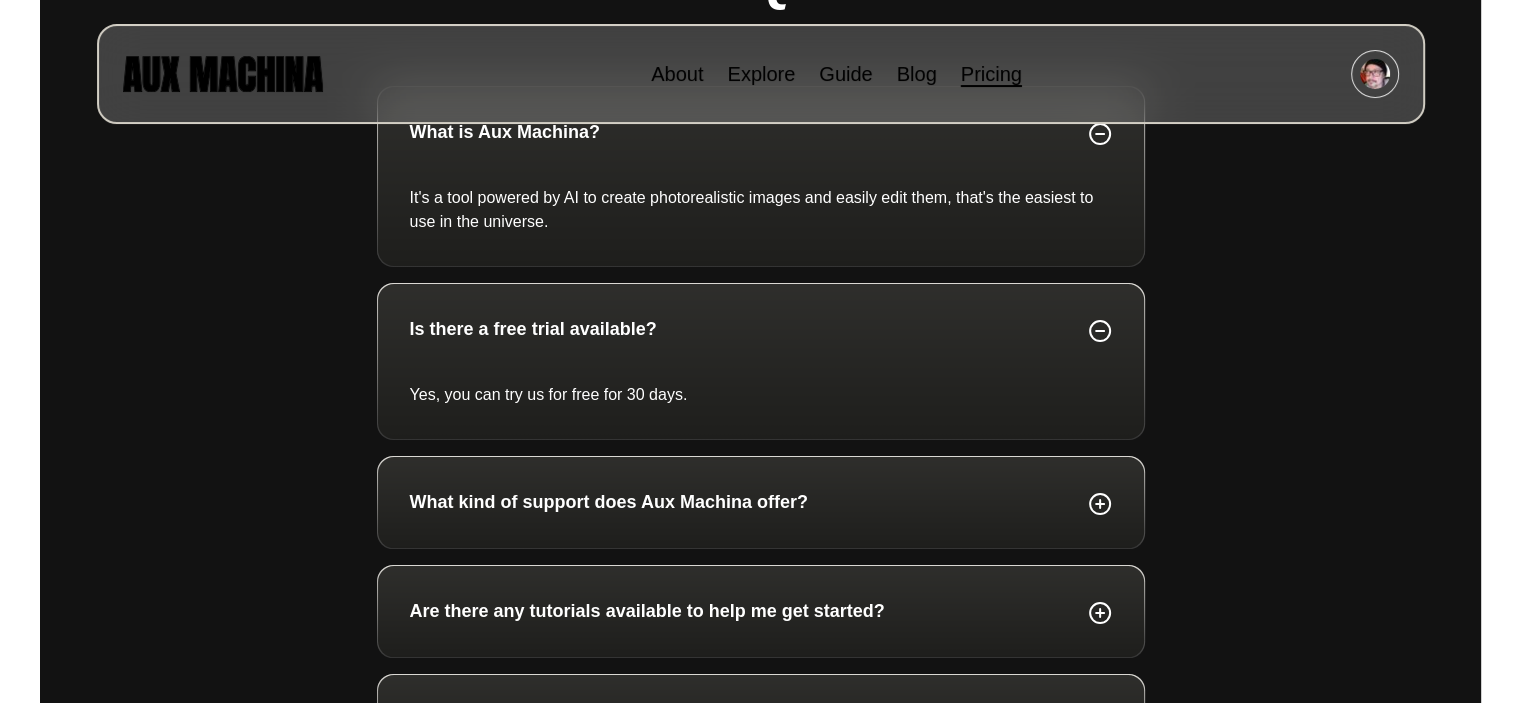scroll, scrollTop: 1300, scrollLeft: 0, axis: vertical 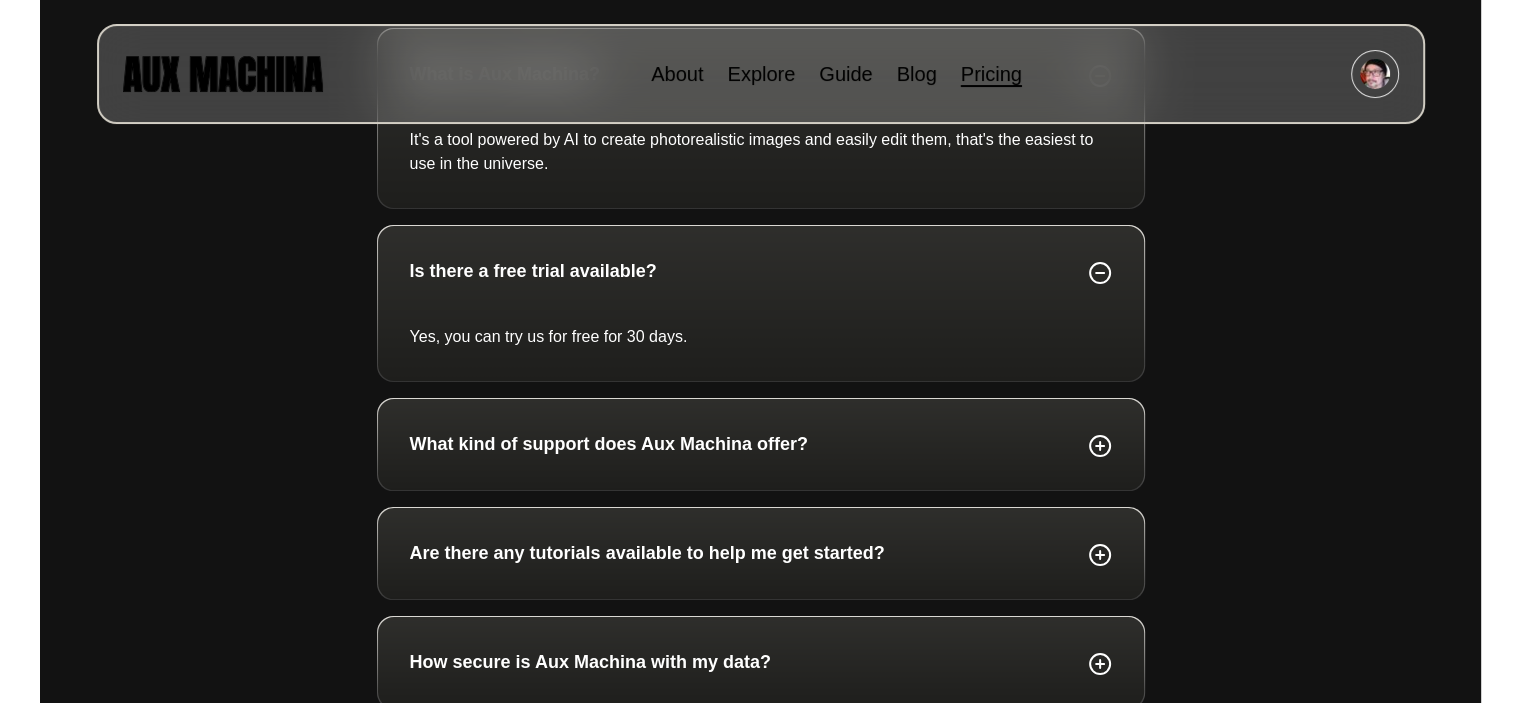 click 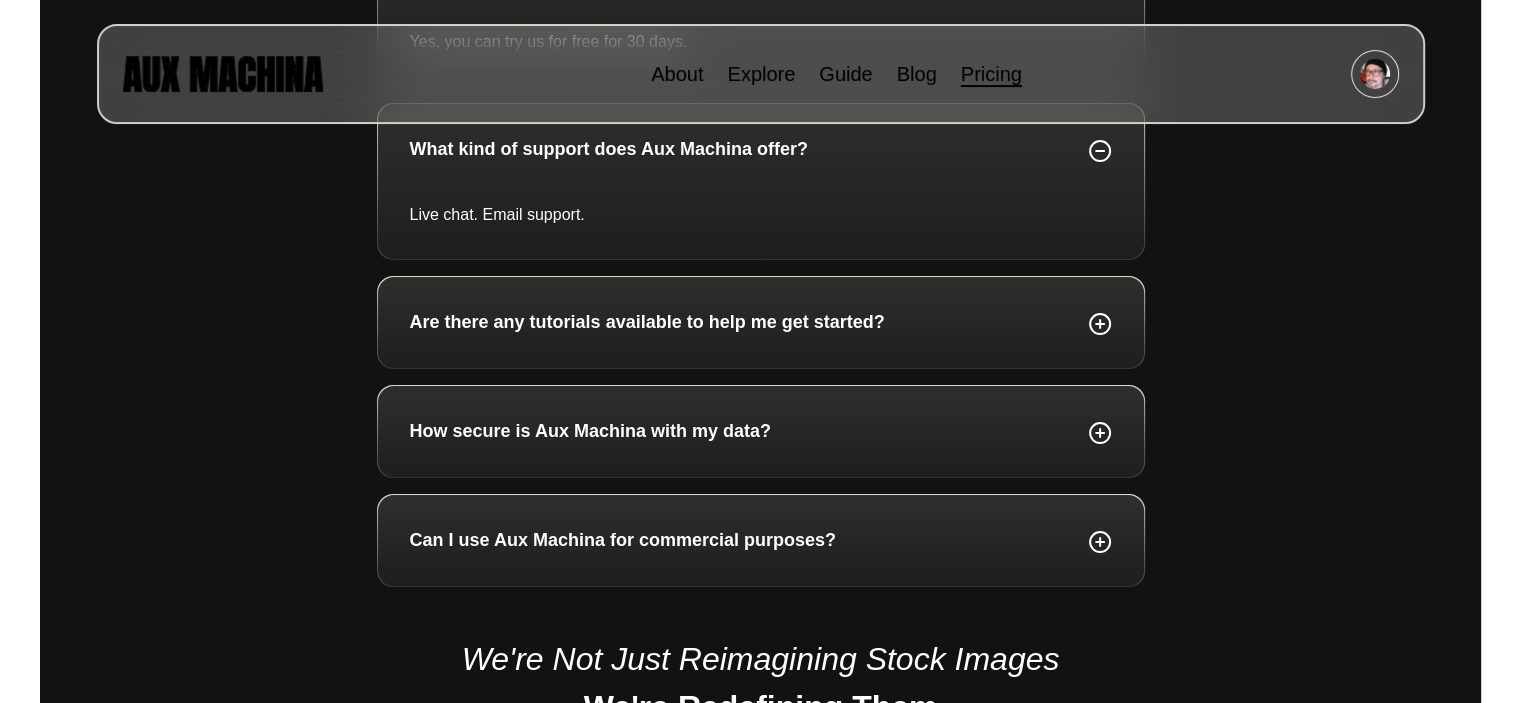 scroll, scrollTop: 1600, scrollLeft: 0, axis: vertical 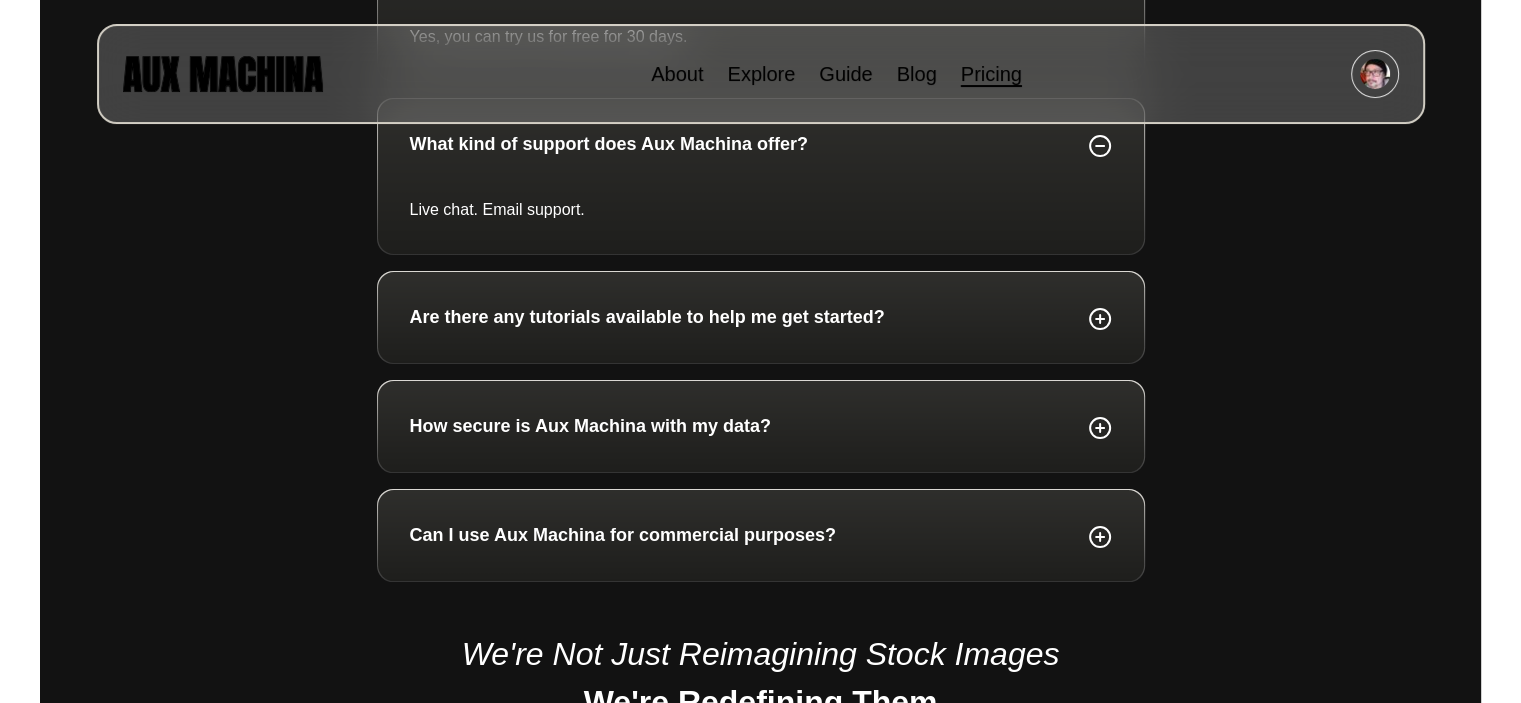 click 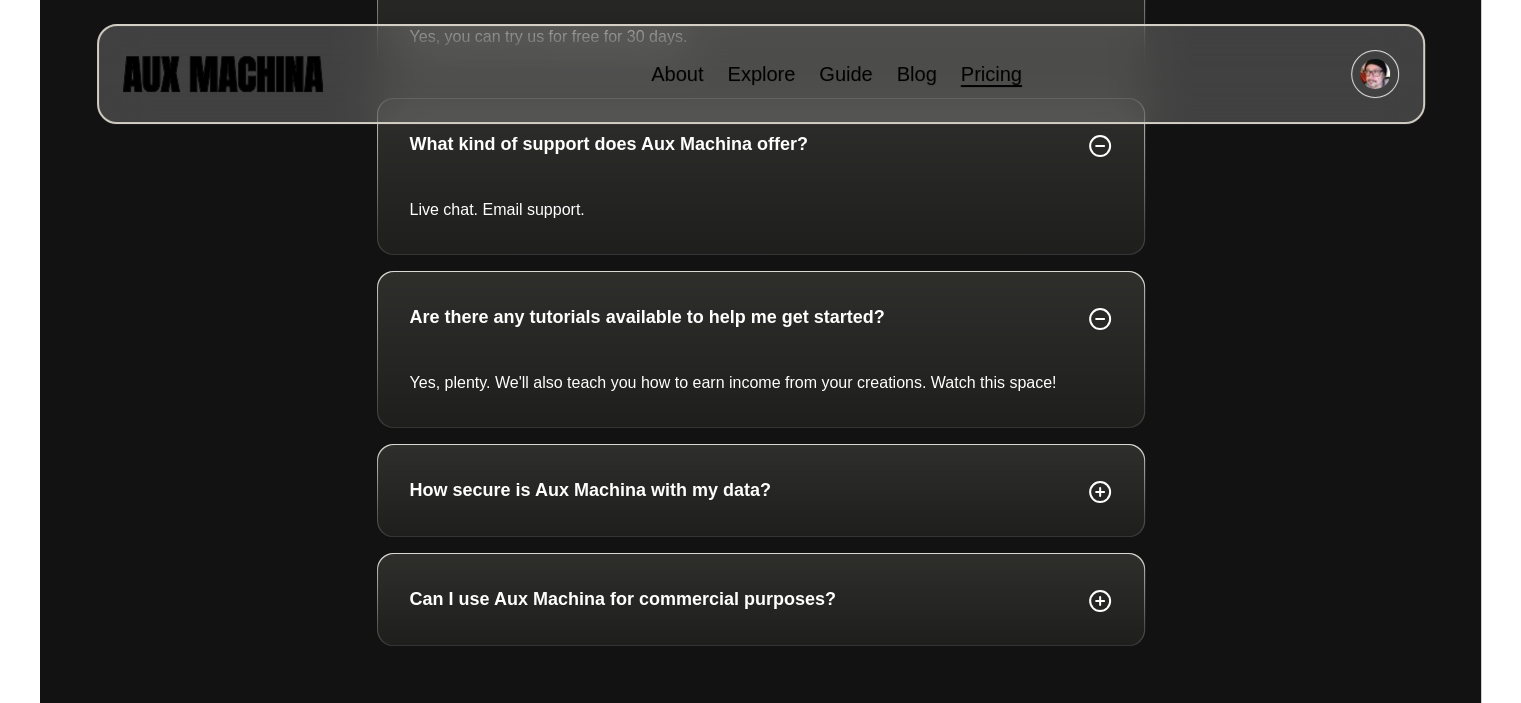 click 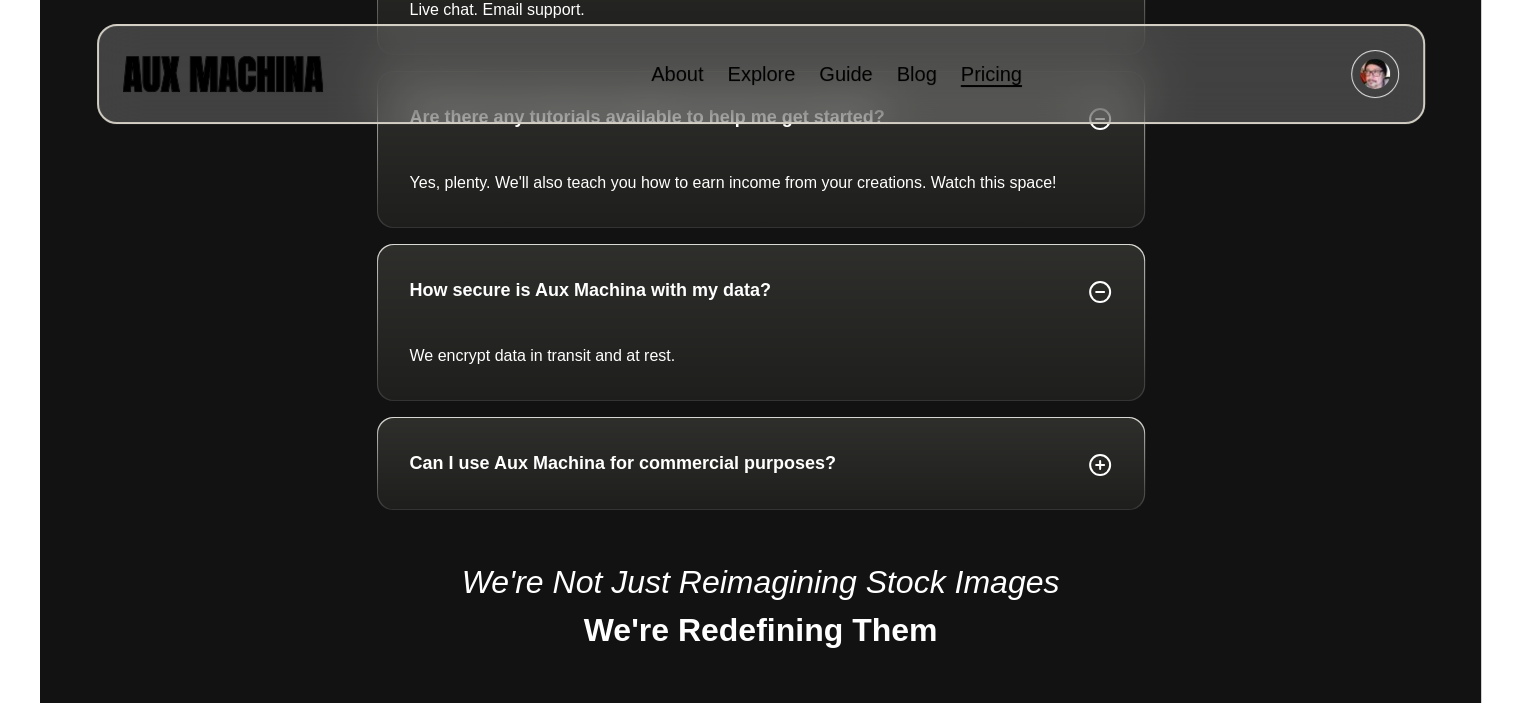 scroll, scrollTop: 1900, scrollLeft: 0, axis: vertical 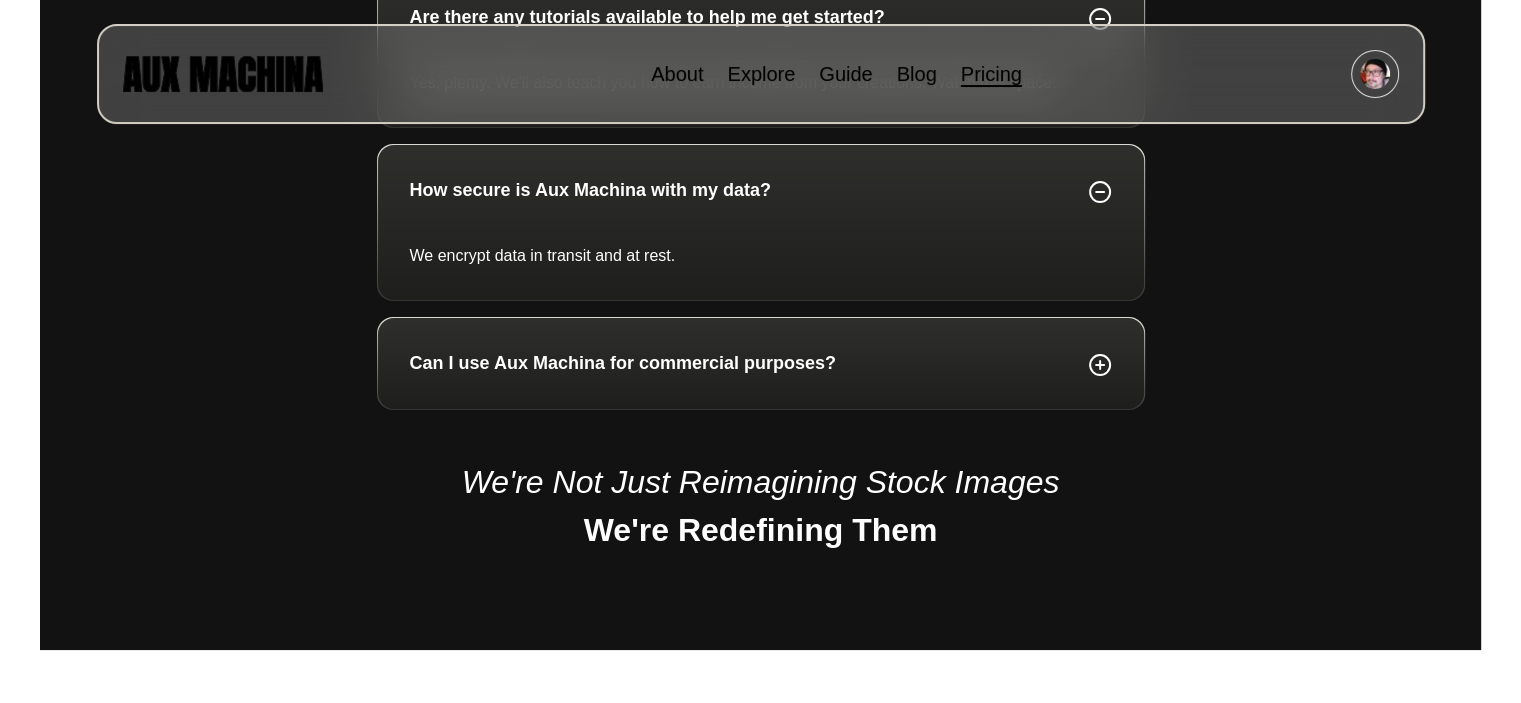 click 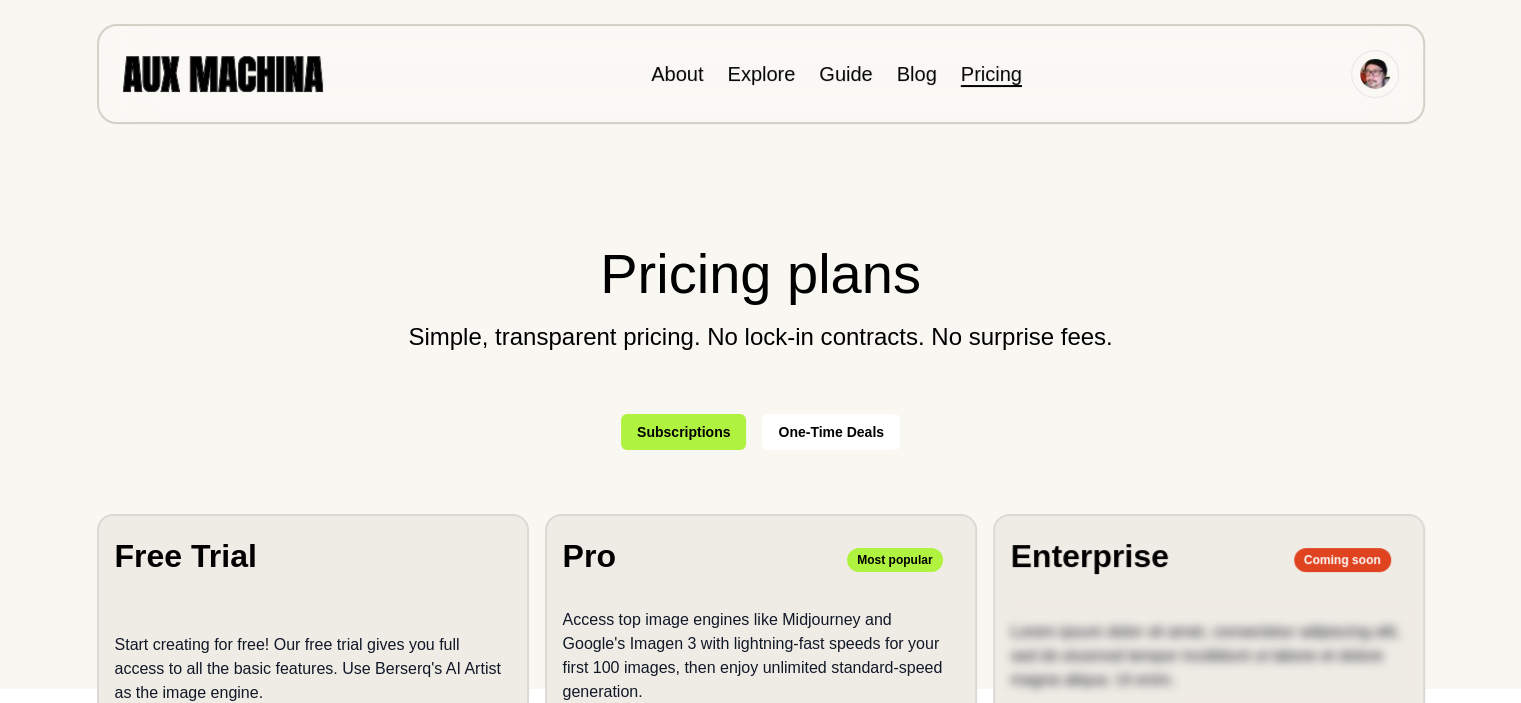 scroll, scrollTop: 0, scrollLeft: 0, axis: both 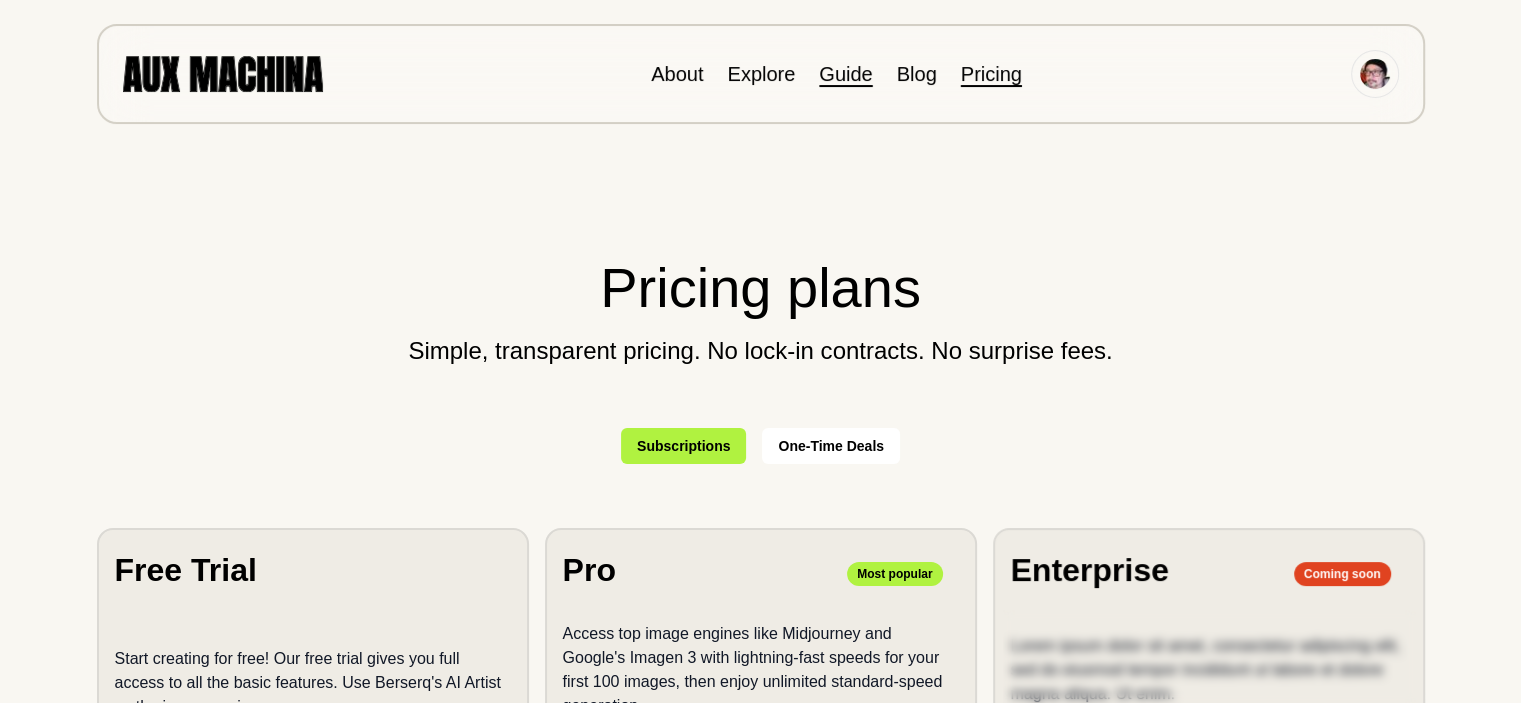 click on "Guide" at bounding box center [845, 74] 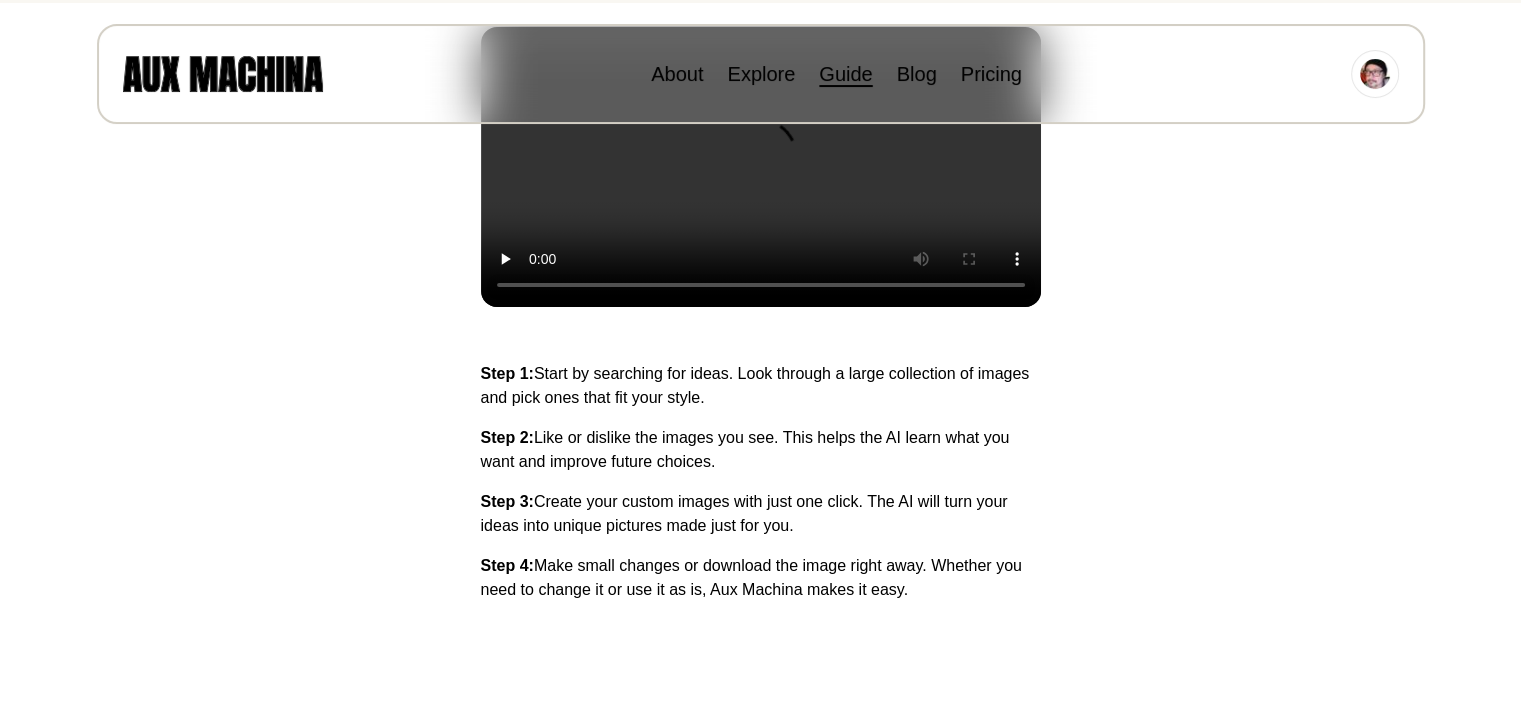 scroll, scrollTop: 800, scrollLeft: 0, axis: vertical 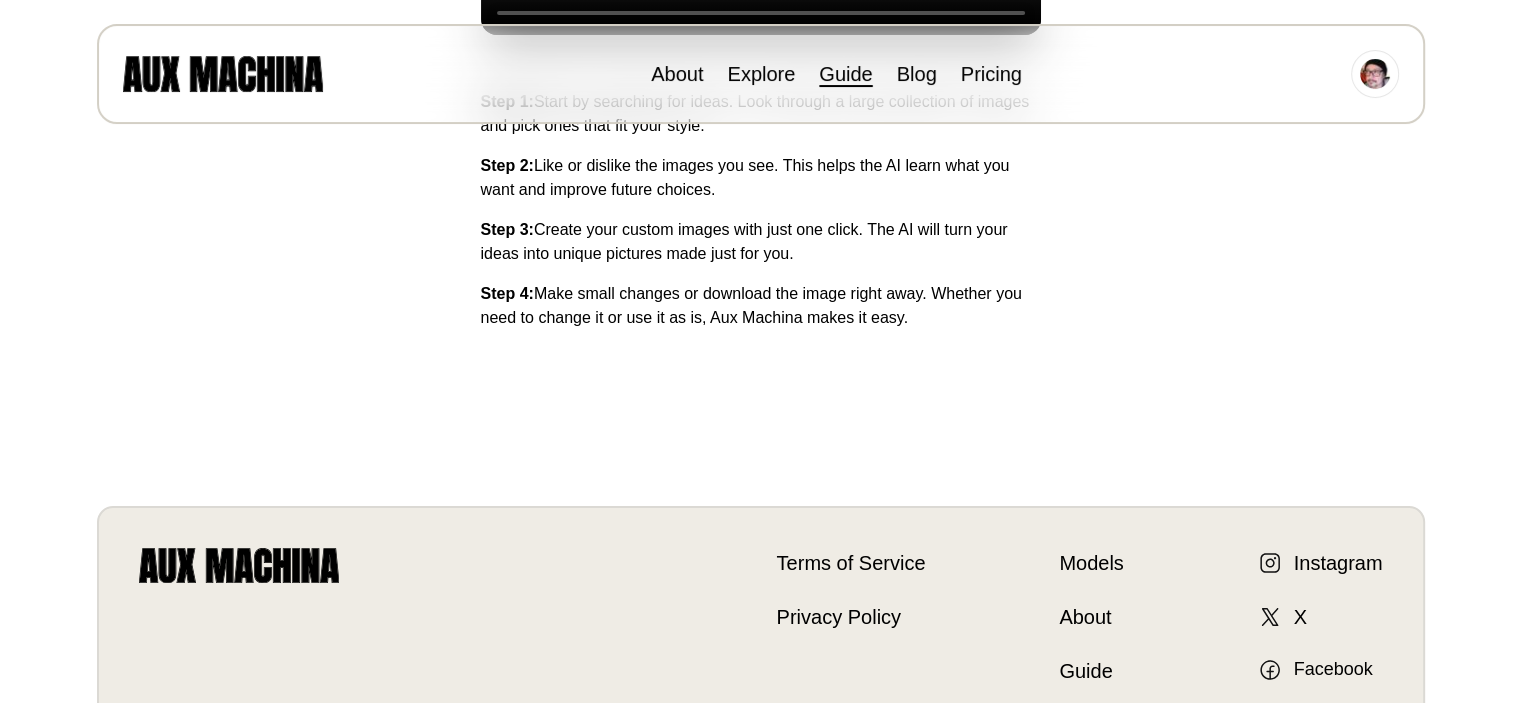 drag, startPoint x: 1280, startPoint y: 250, endPoint x: 549, endPoint y: 378, distance: 742.12195 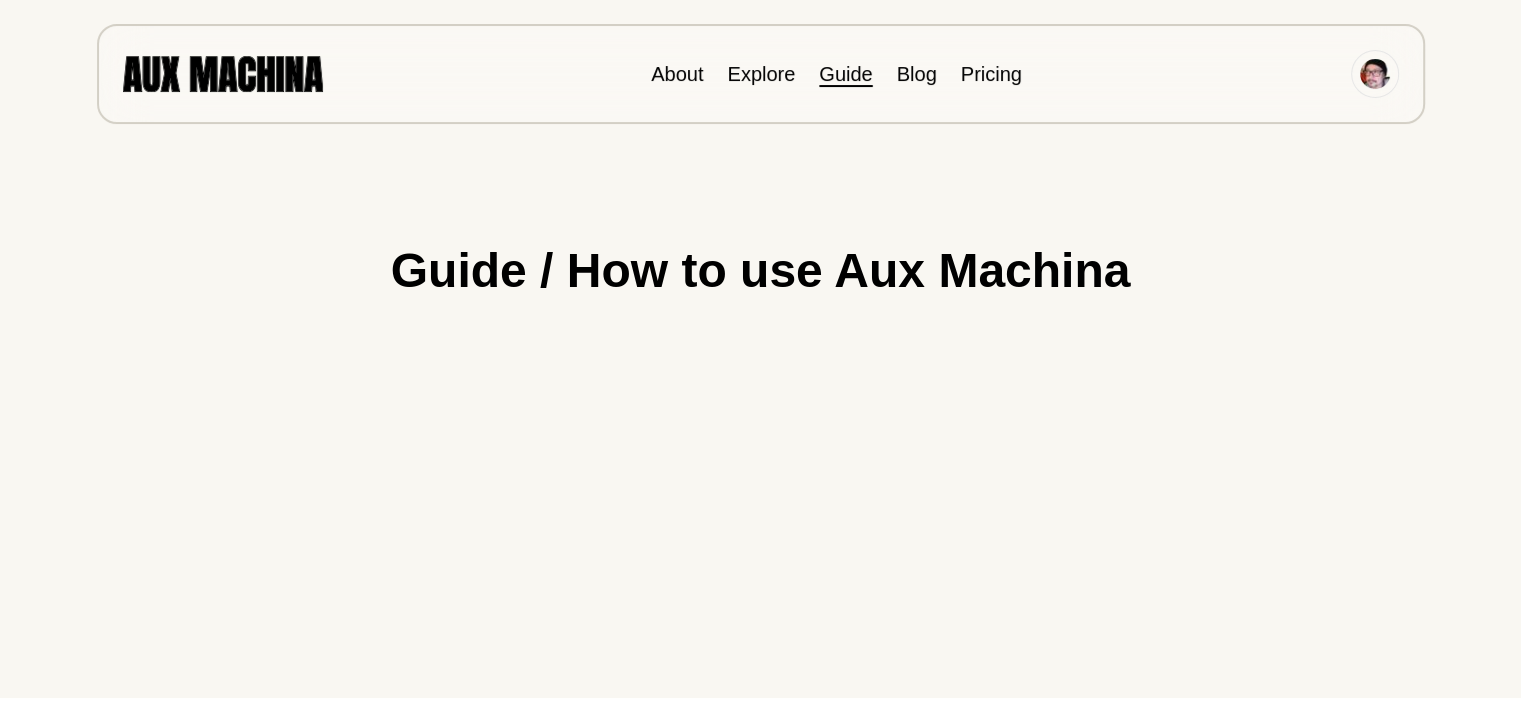 scroll, scrollTop: 0, scrollLeft: 0, axis: both 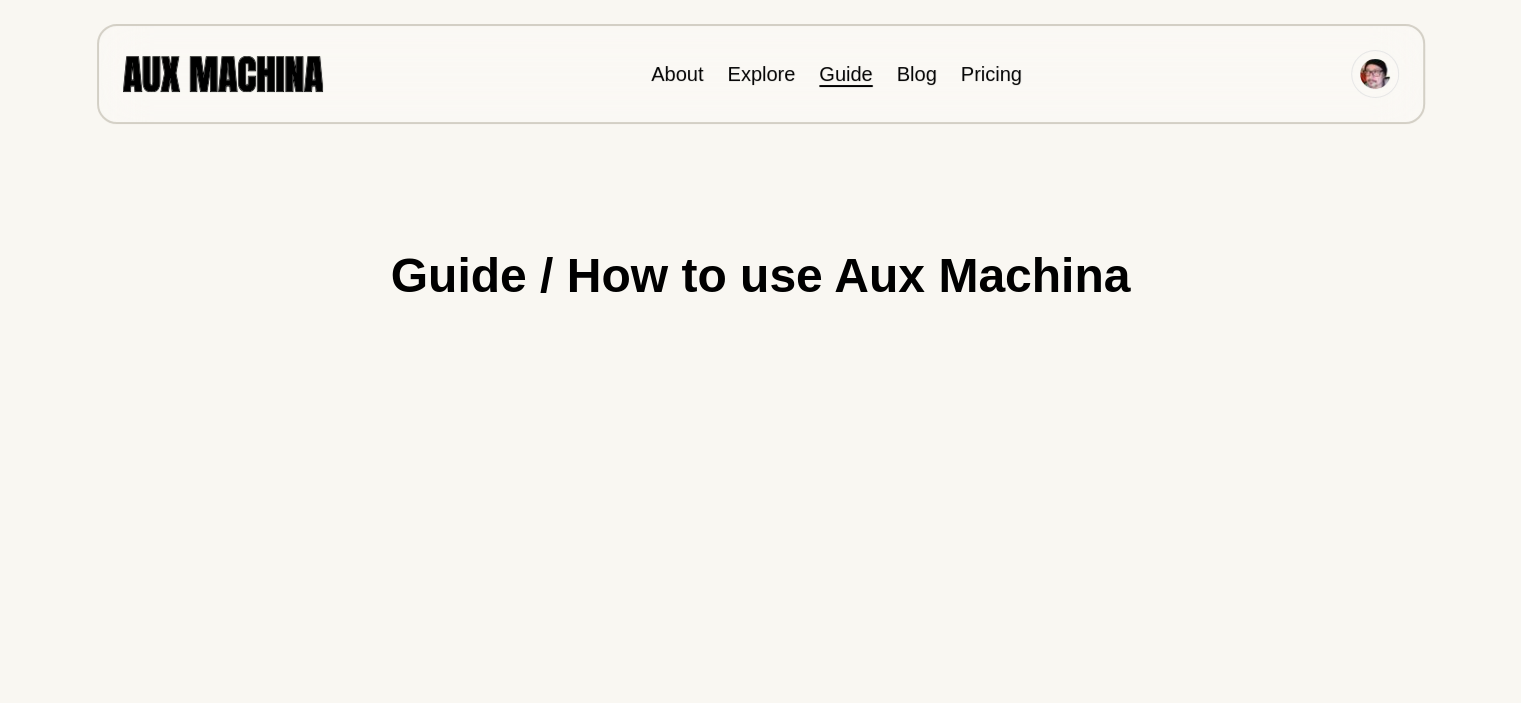 click at bounding box center [223, 73] 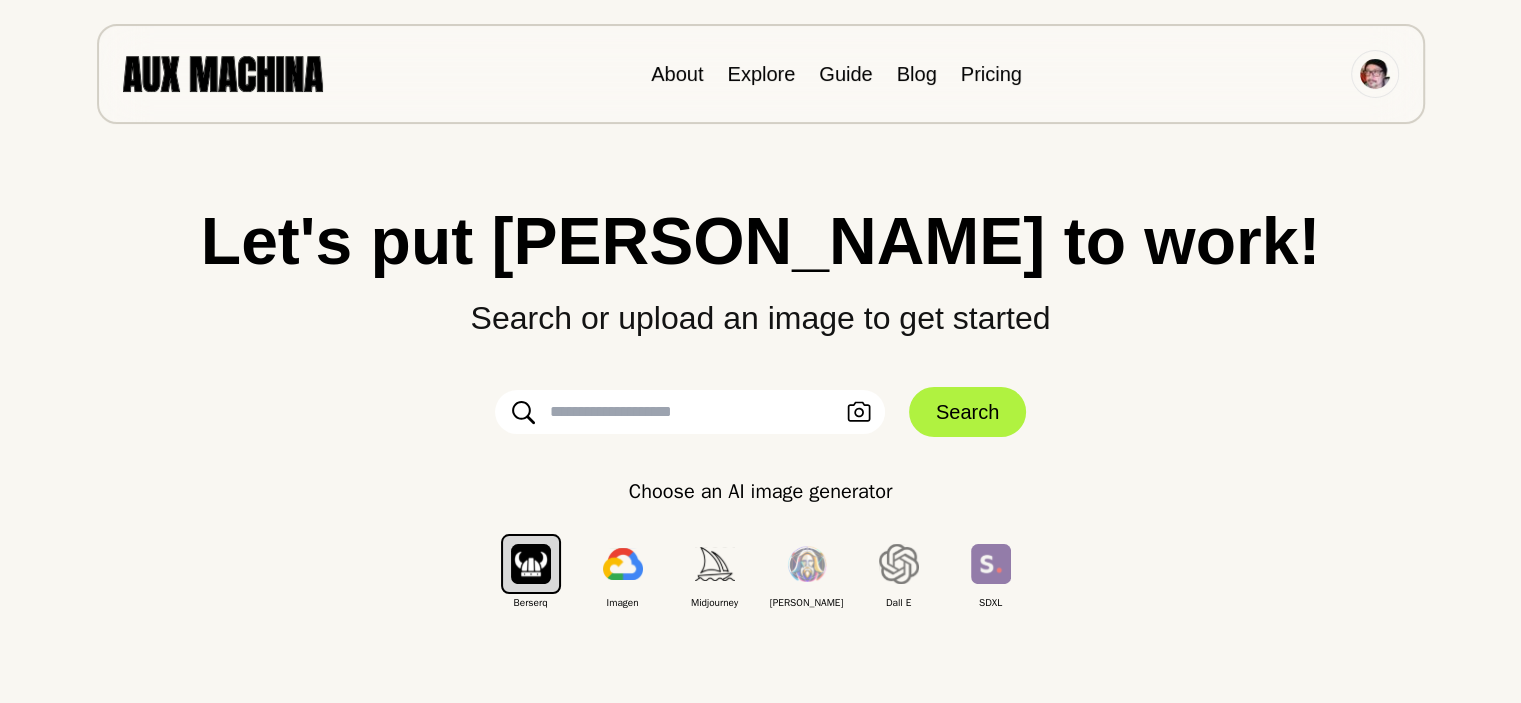 click at bounding box center [690, 412] 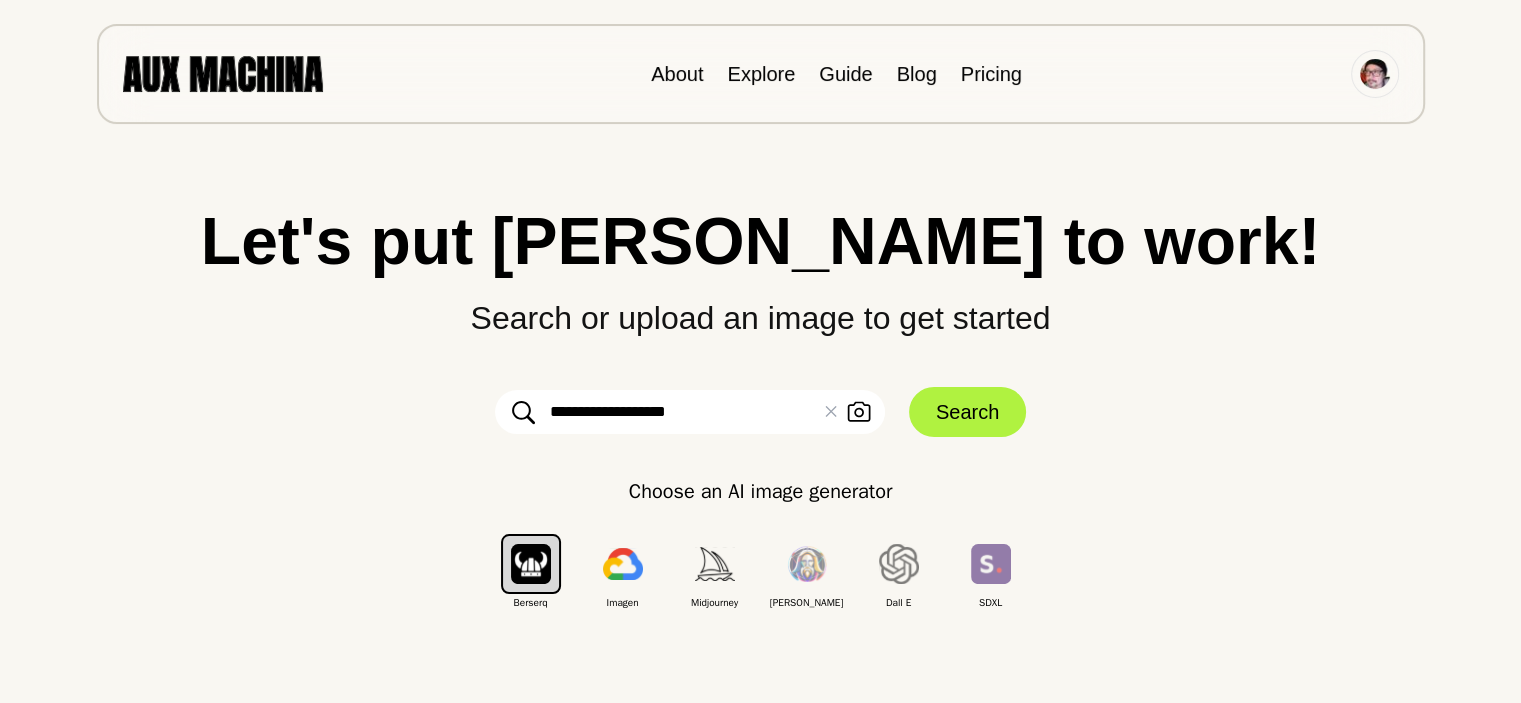 type on "**********" 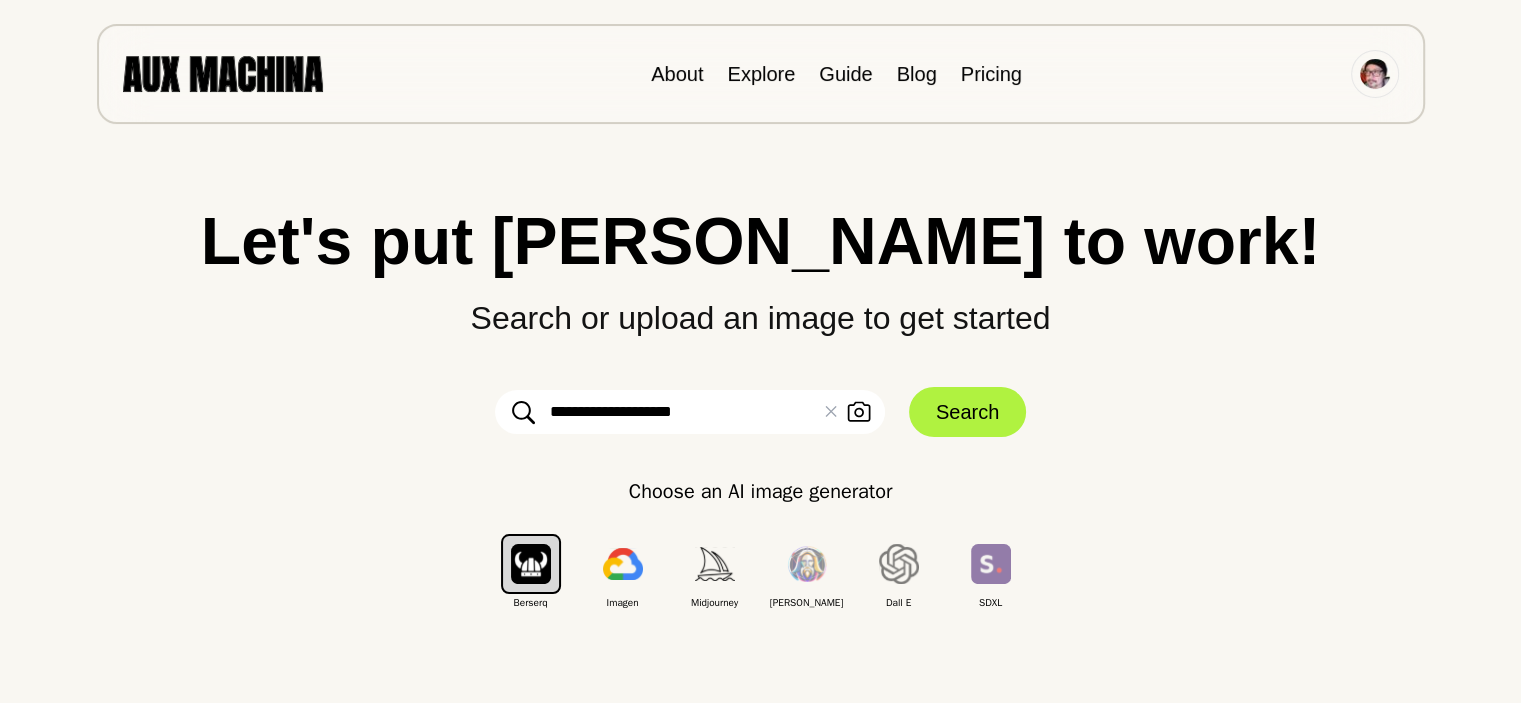 click on "Search" at bounding box center (967, 412) 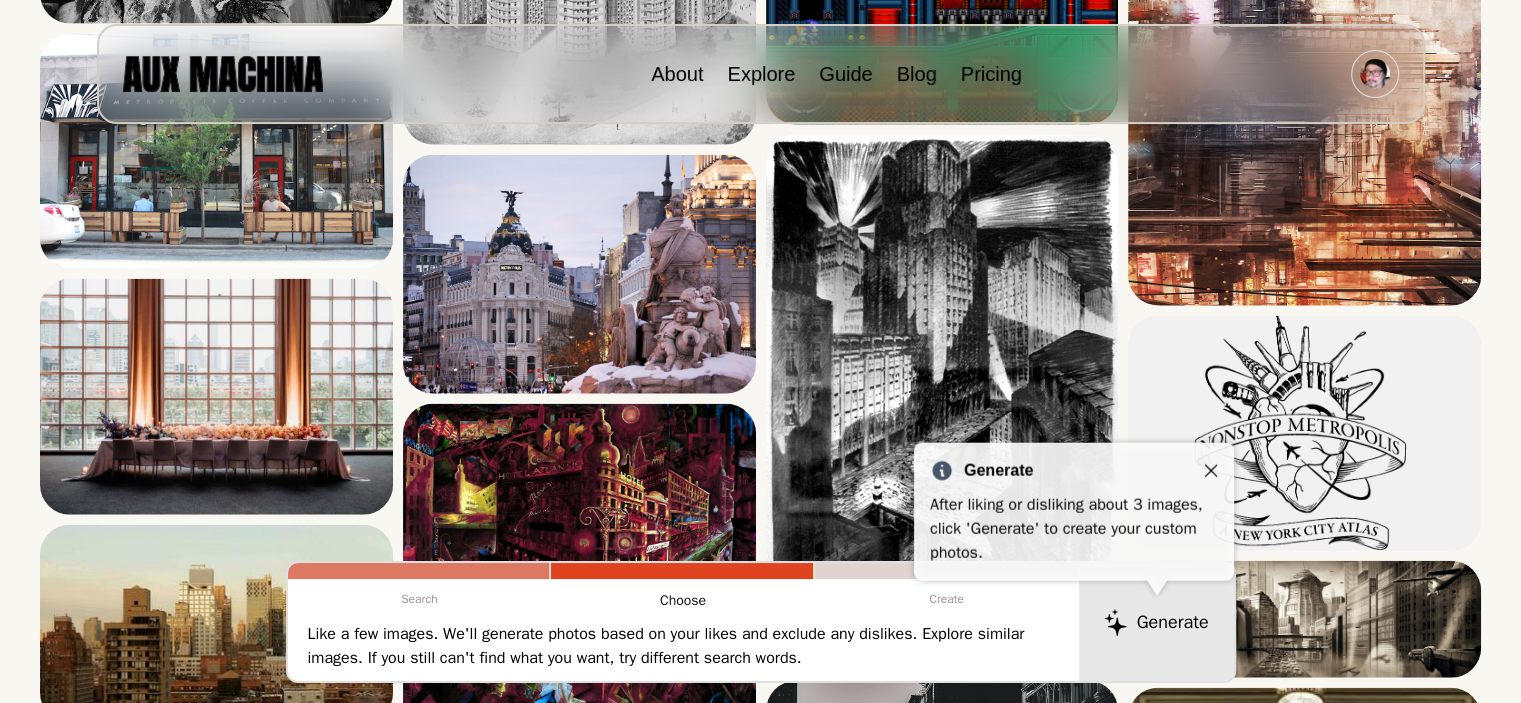 scroll, scrollTop: 4700, scrollLeft: 0, axis: vertical 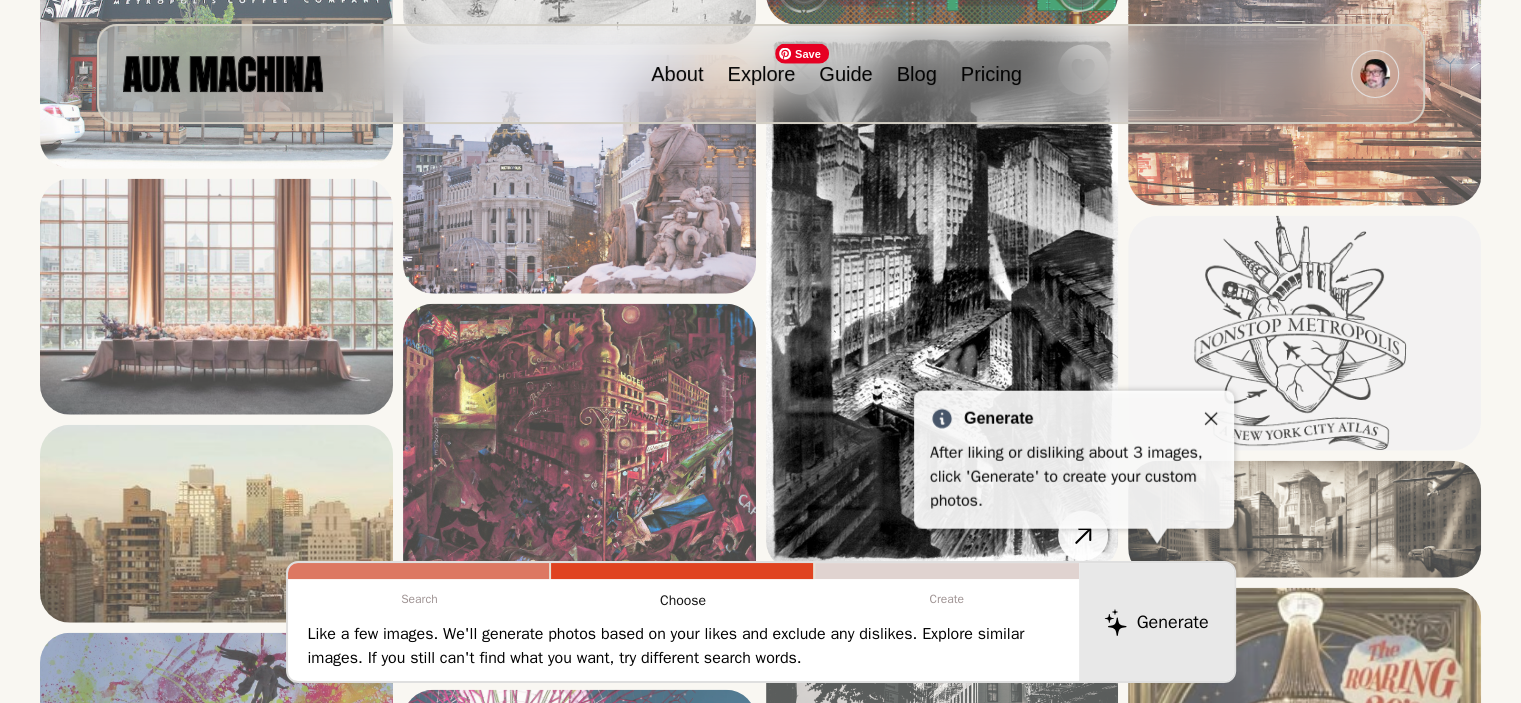 click at bounding box center [942, 303] 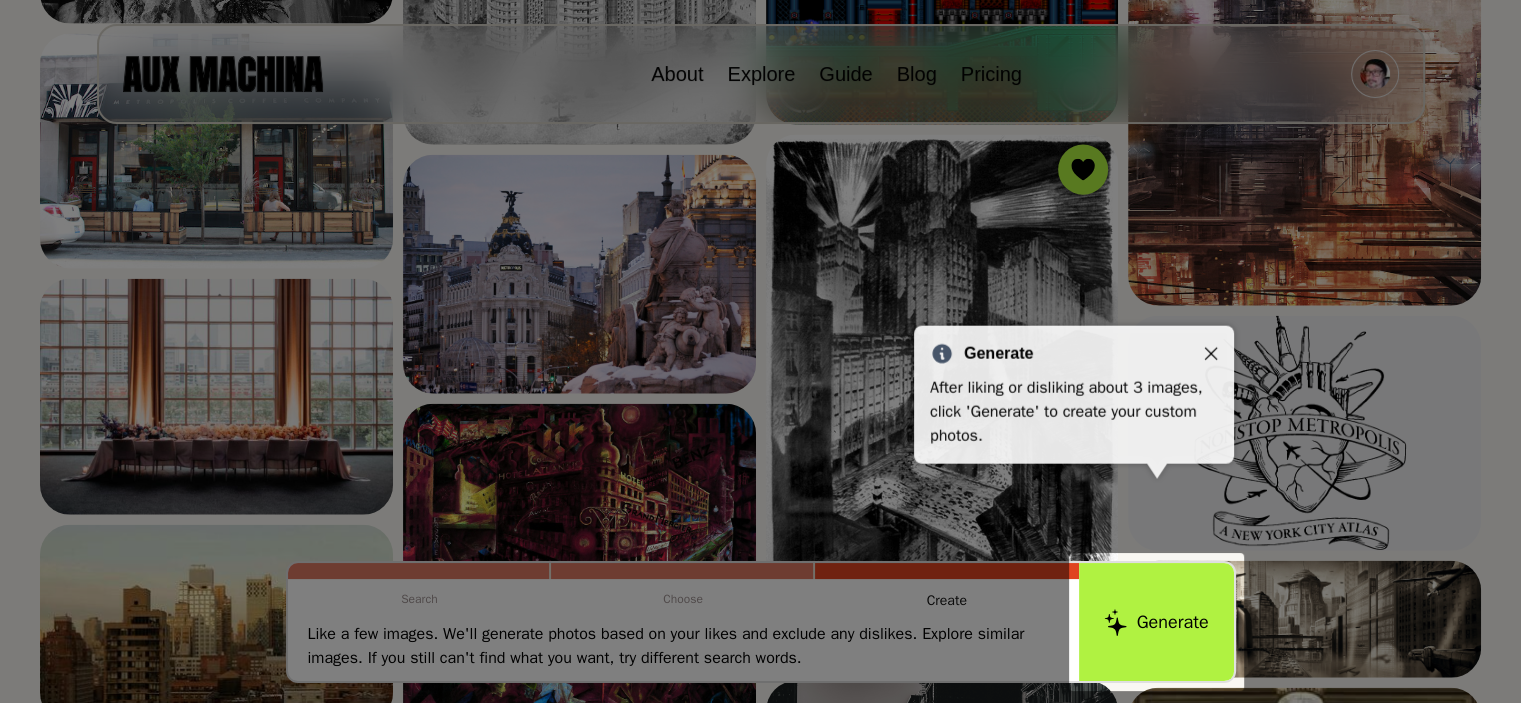 scroll, scrollTop: 4500, scrollLeft: 0, axis: vertical 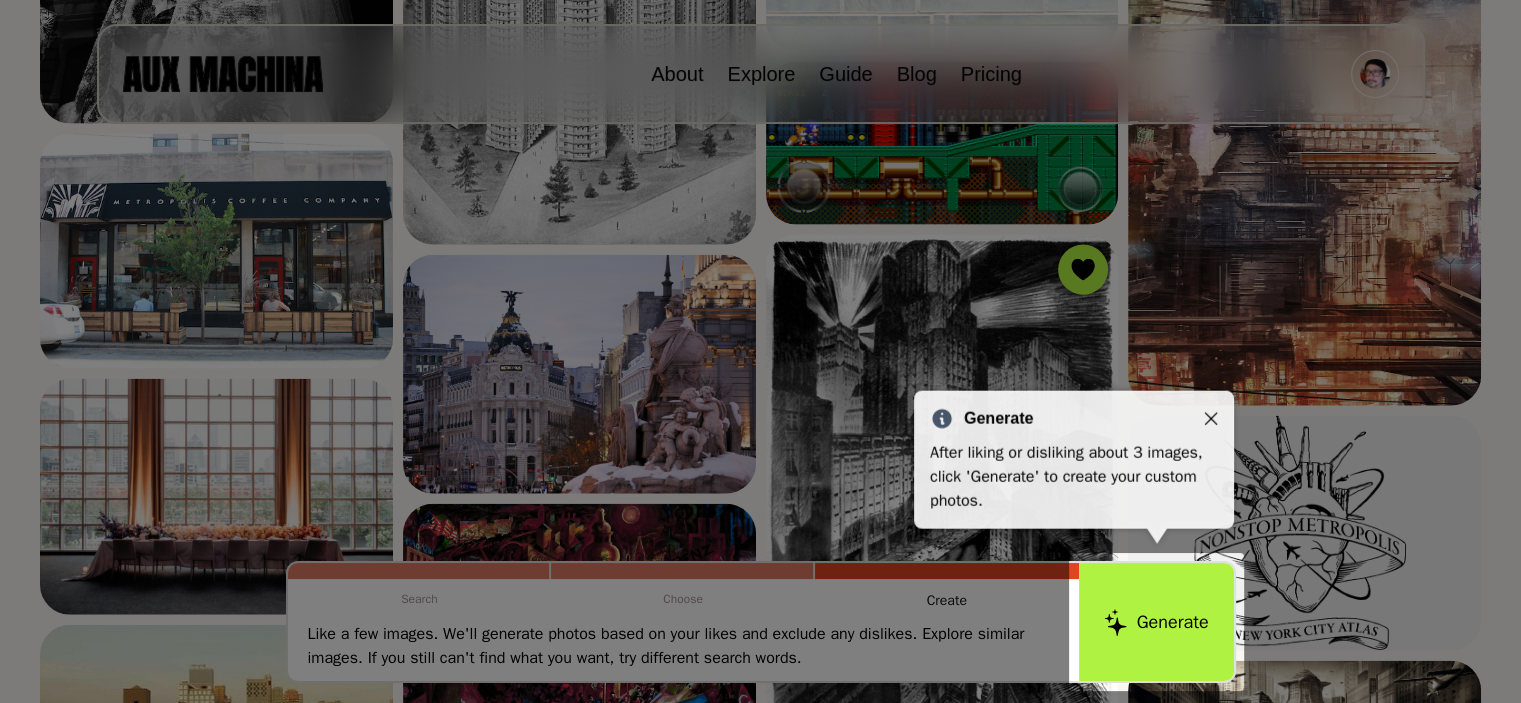 click at bounding box center [760, -419] 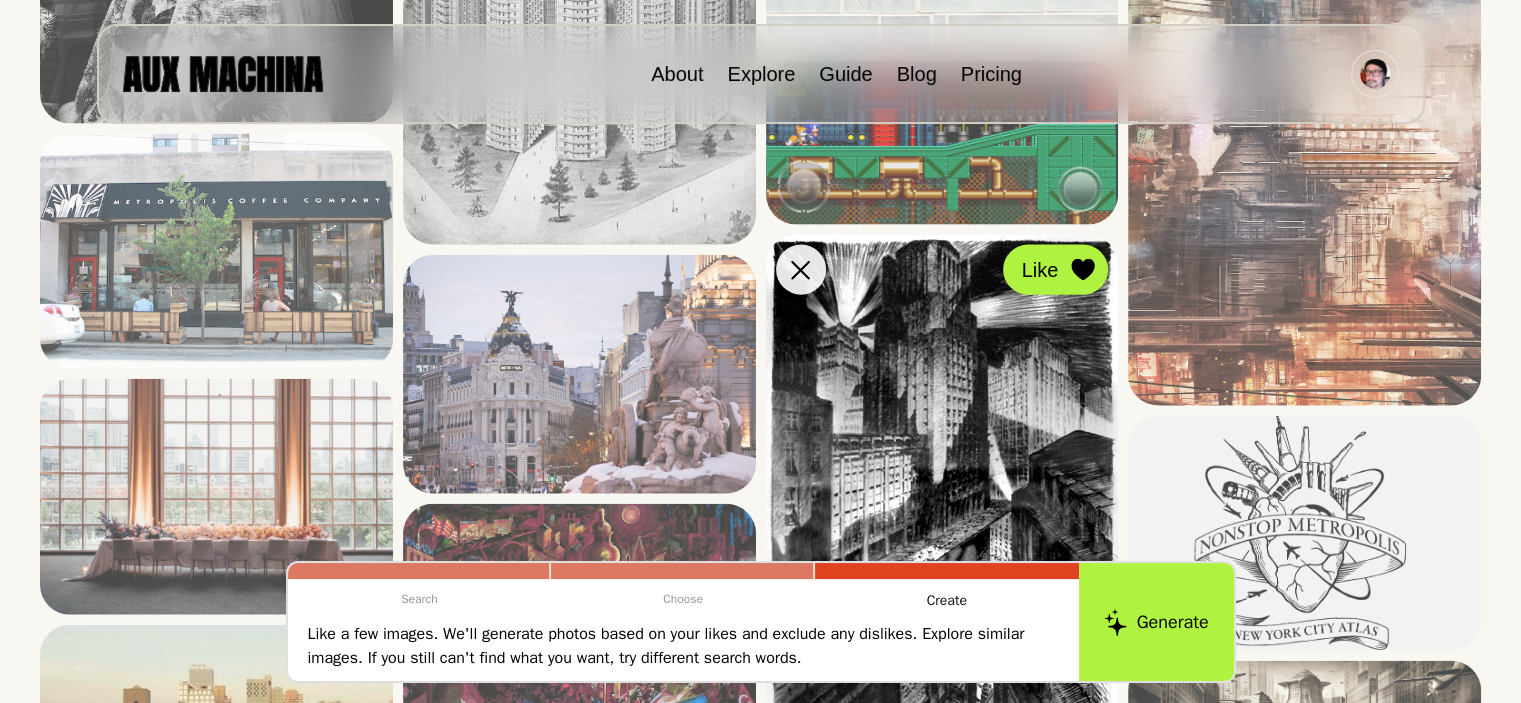click 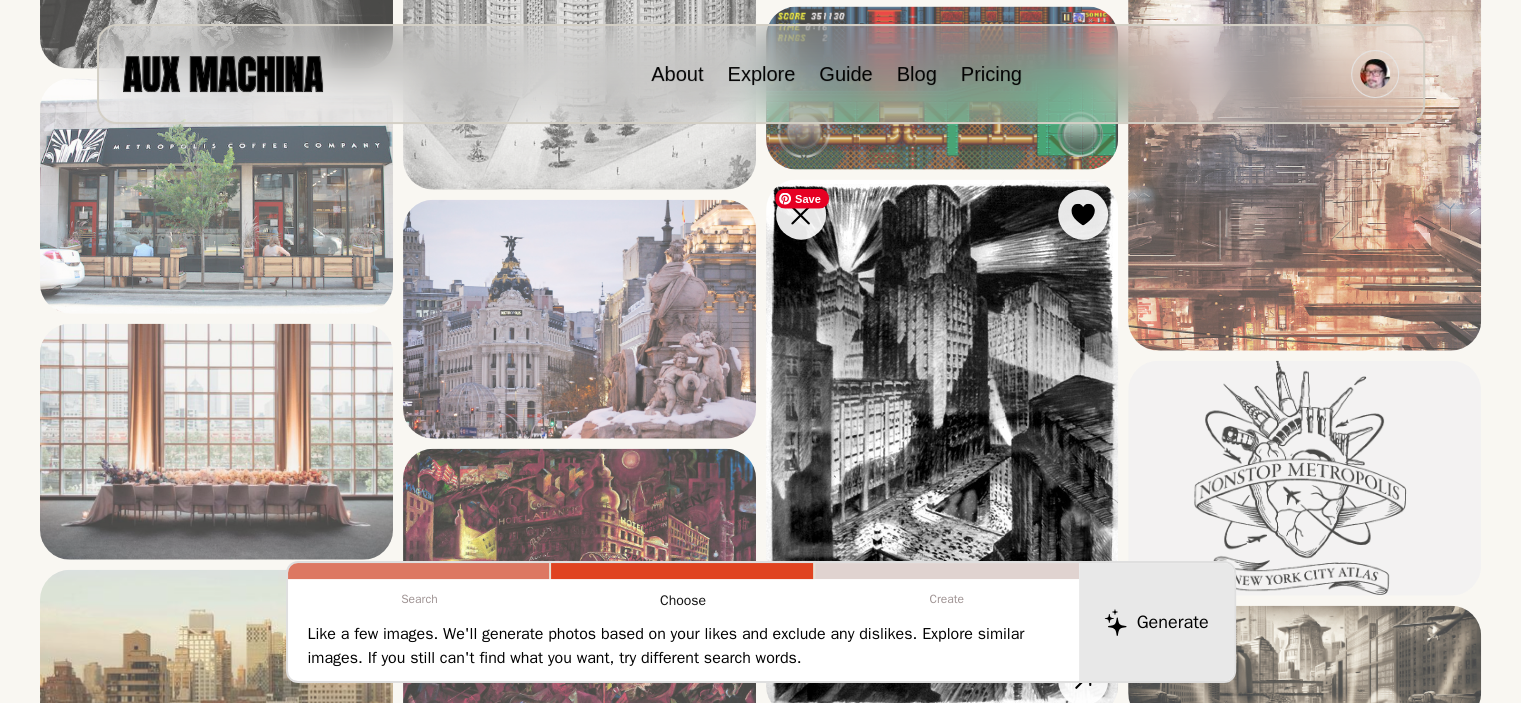 scroll, scrollTop: 4500, scrollLeft: 0, axis: vertical 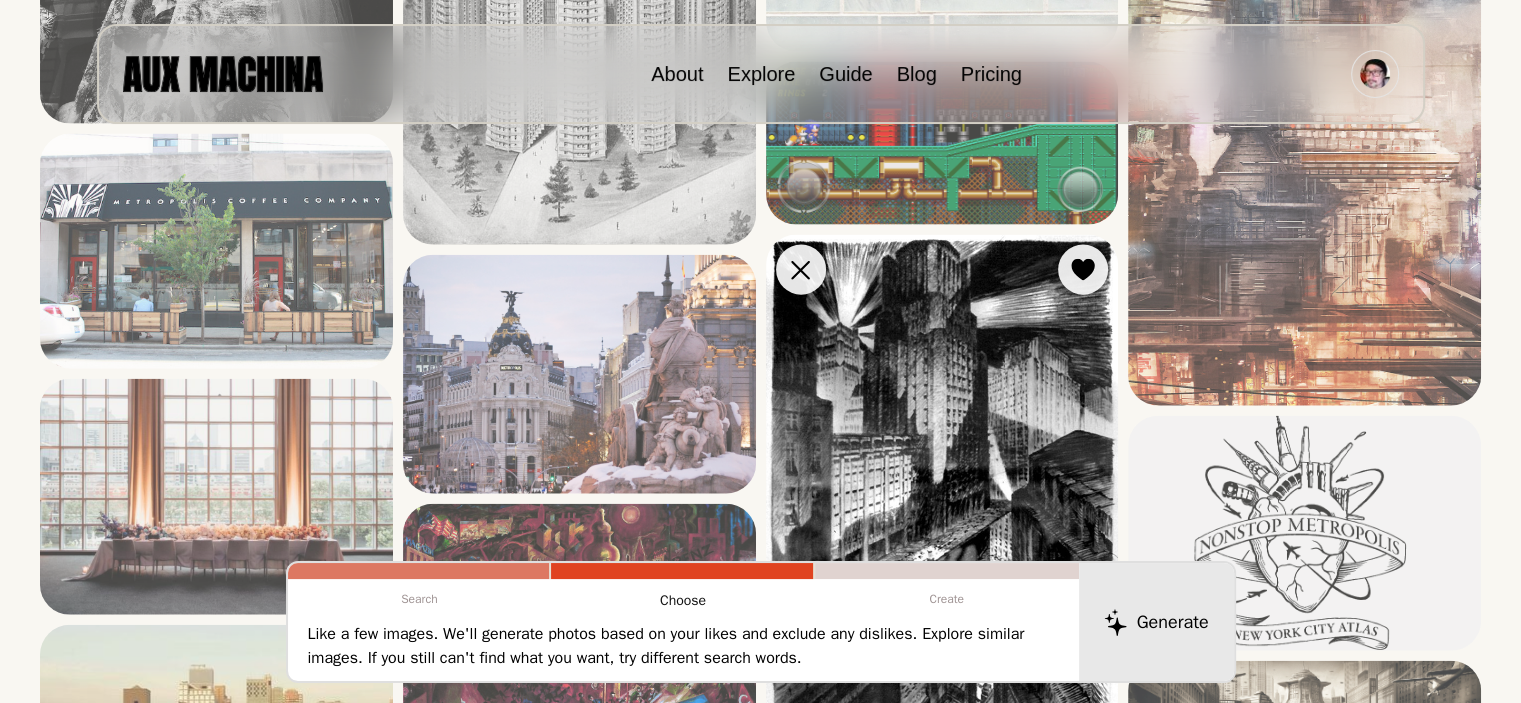 click on "Dislike Like View Similar Dislike Like View Similar Dislike Like View Similar Dislike Like View Similar Dislike Like View Similar Dislike Like View Similar Dislike Like View Similar Dislike Like View Similar Dislike Like View Similar Dislike Like View Similar Dislike Like View Similar Dislike Like View Similar Dislike Like View Similar Dislike Like View Similar Dislike Like View Similar Dislike Like View Similar Dislike Like View Similar Dislike Like View Similar Dislike Like View Similar Dislike Like View Similar Dislike Like View Similar Dislike Like View Similar Dislike Like View Similar Dislike Like View Similar Dislike Like View Similar Dislike Like View Similar Dislike Like View Similar Dislike Like View Similar Dislike Like View Similar Dislike Like View Similar Dislike Like View Similar Dislike Like View Similar Dislike Like View Similar Dislike Like View Similar Dislike Like View Similar Dislike Like View Similar Dislike Like View Similar Dislike Like View Similar Dislike Like View Similar Dislike" at bounding box center (760, -665) 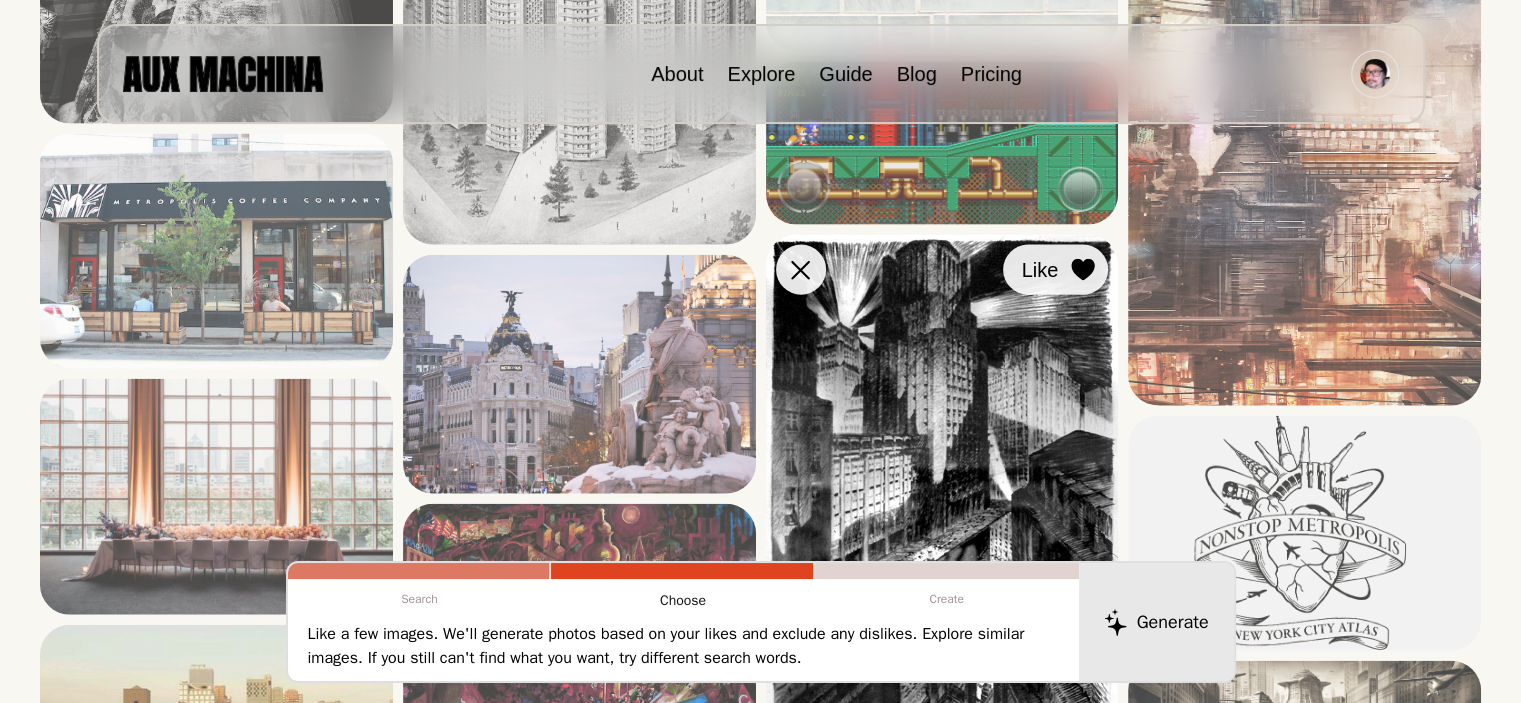 click 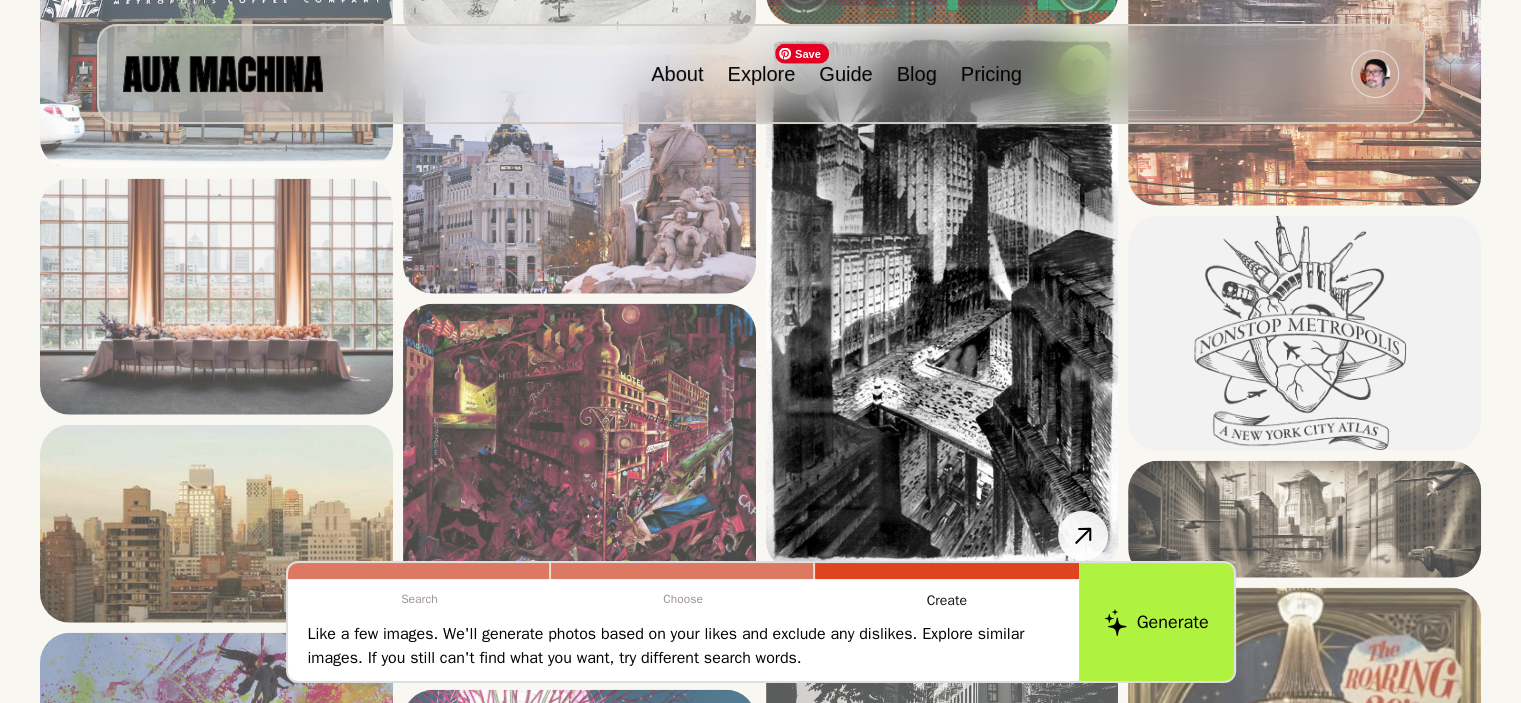scroll, scrollTop: 4800, scrollLeft: 0, axis: vertical 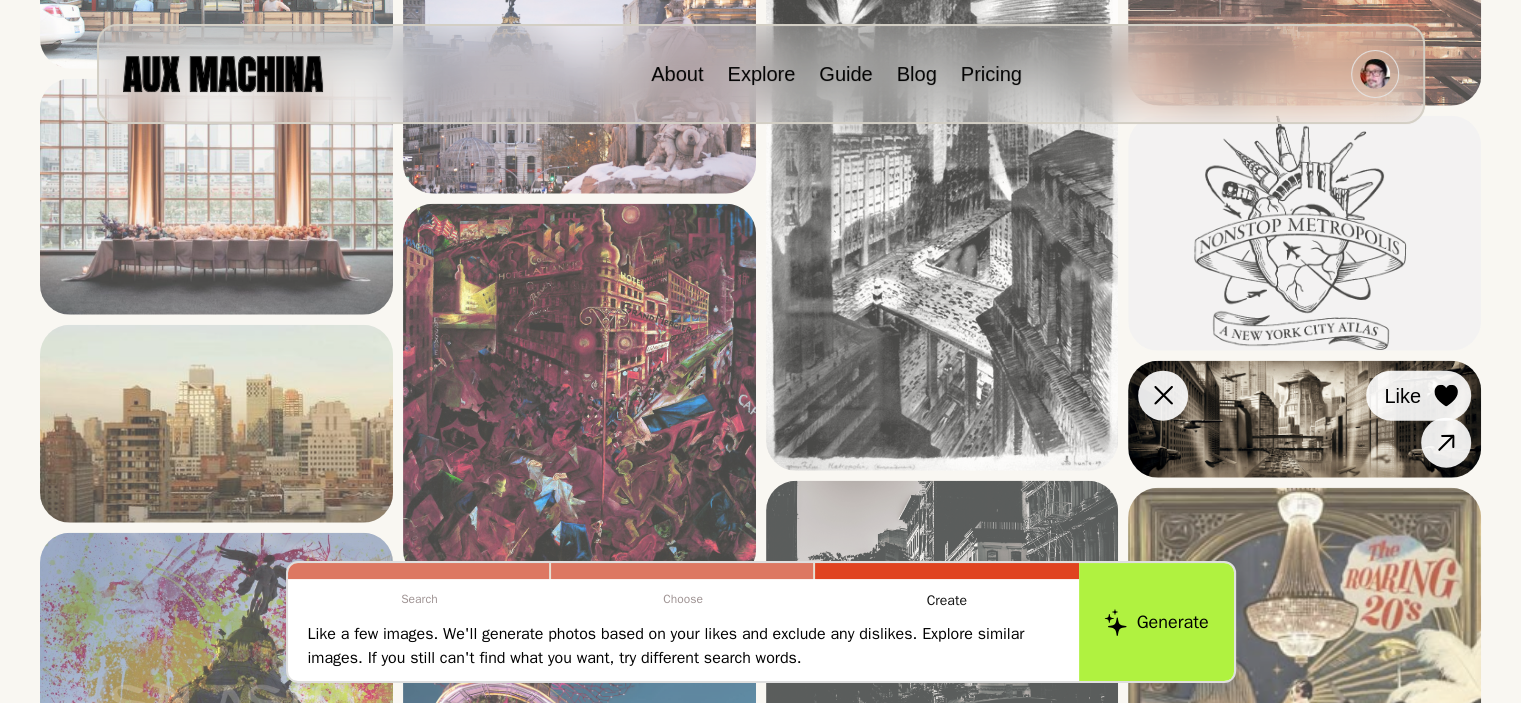 click 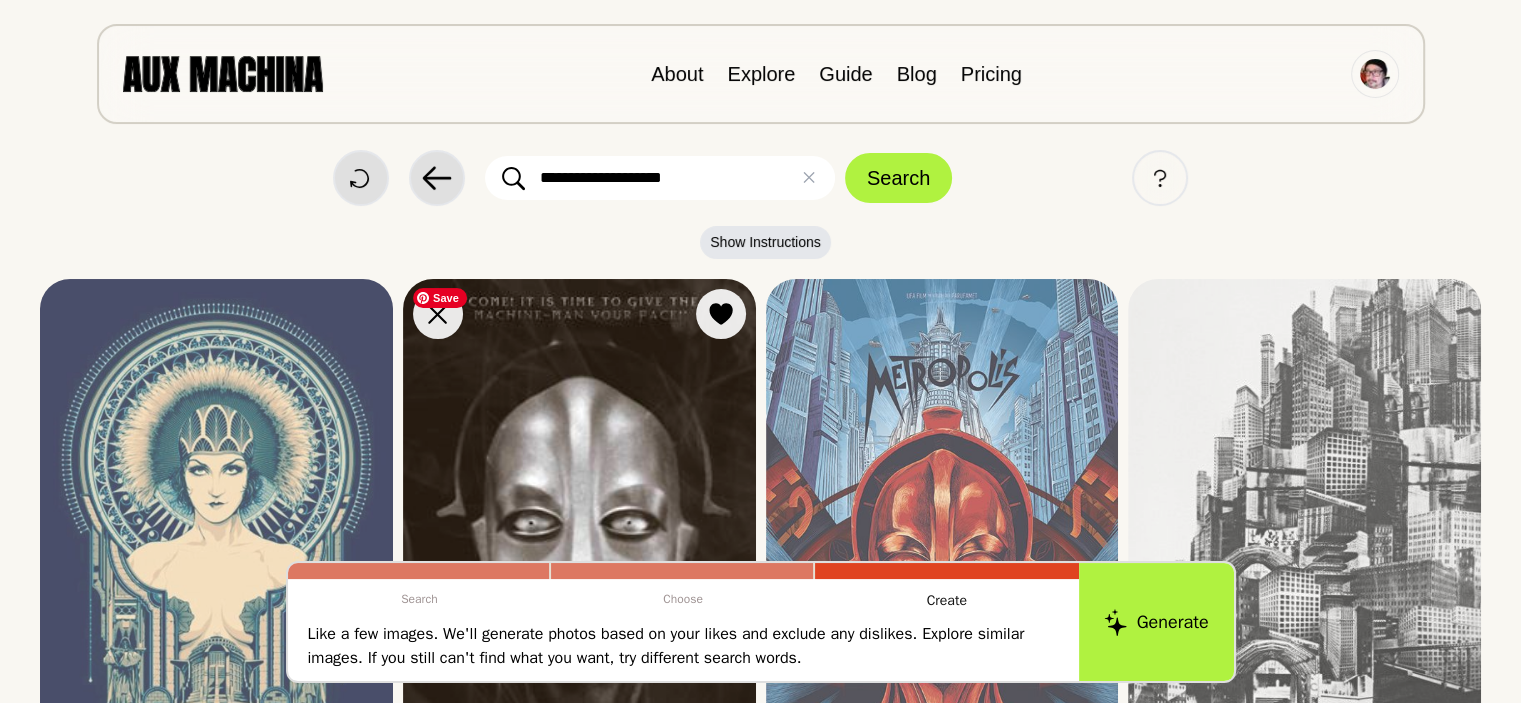 scroll, scrollTop: 0, scrollLeft: 0, axis: both 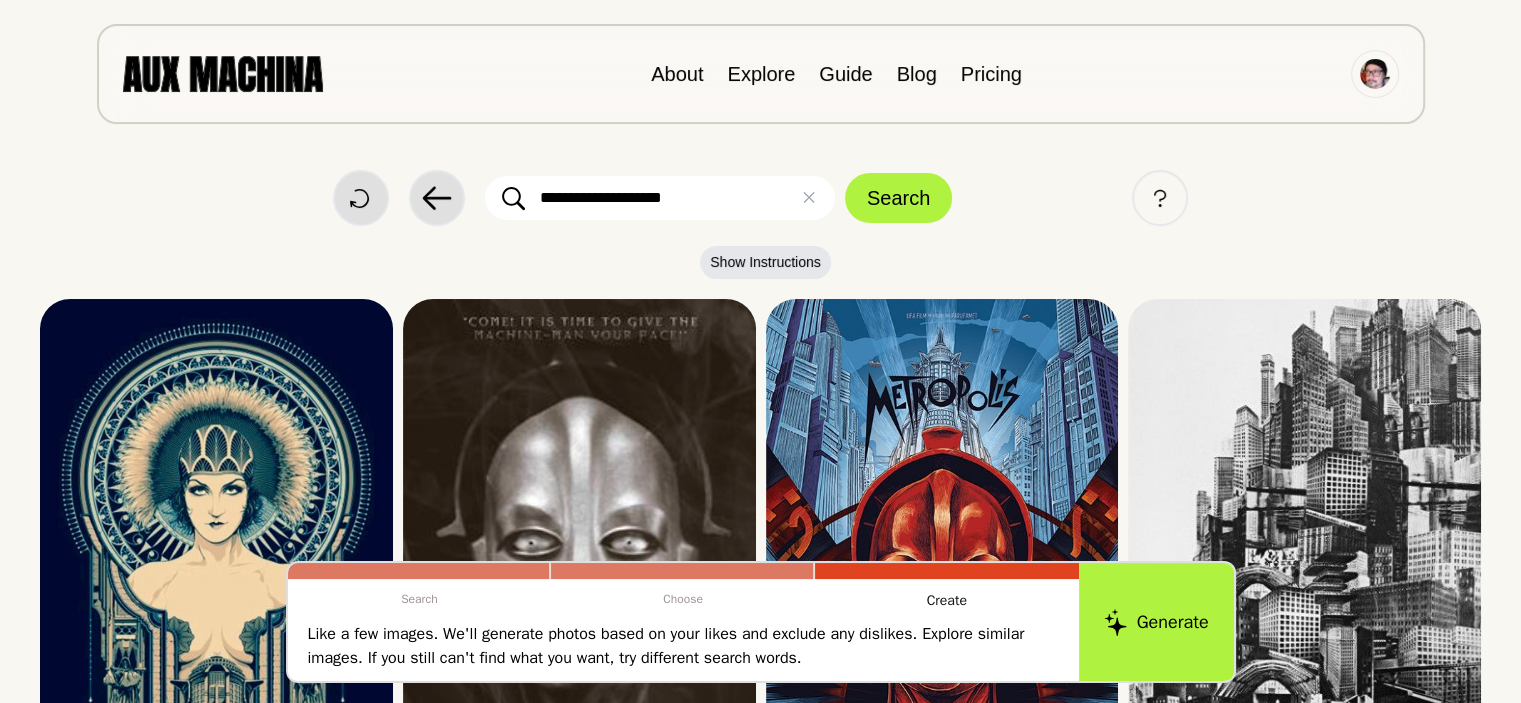 drag, startPoint x: 620, startPoint y: 198, endPoint x: 637, endPoint y: 195, distance: 17.262676 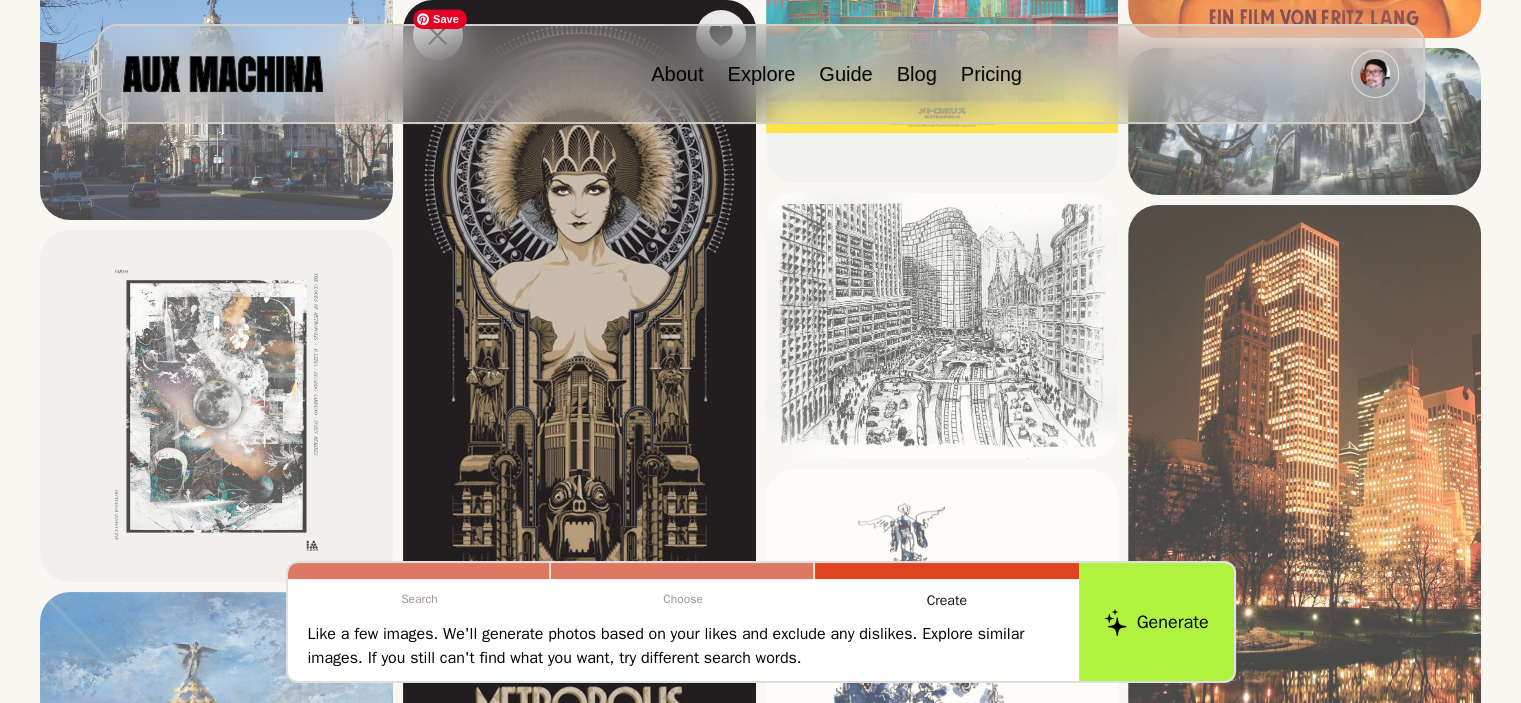 scroll, scrollTop: 1700, scrollLeft: 0, axis: vertical 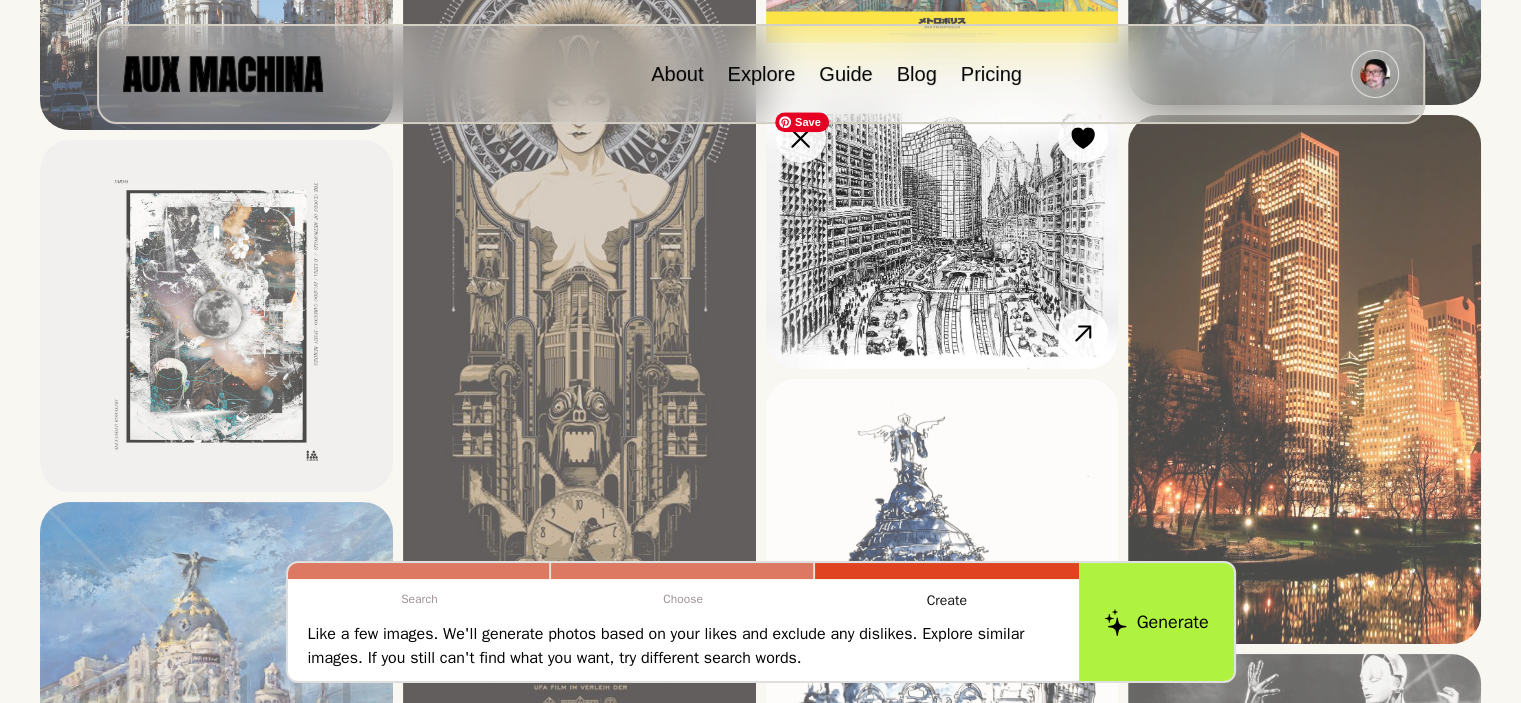 click at bounding box center (942, 236) 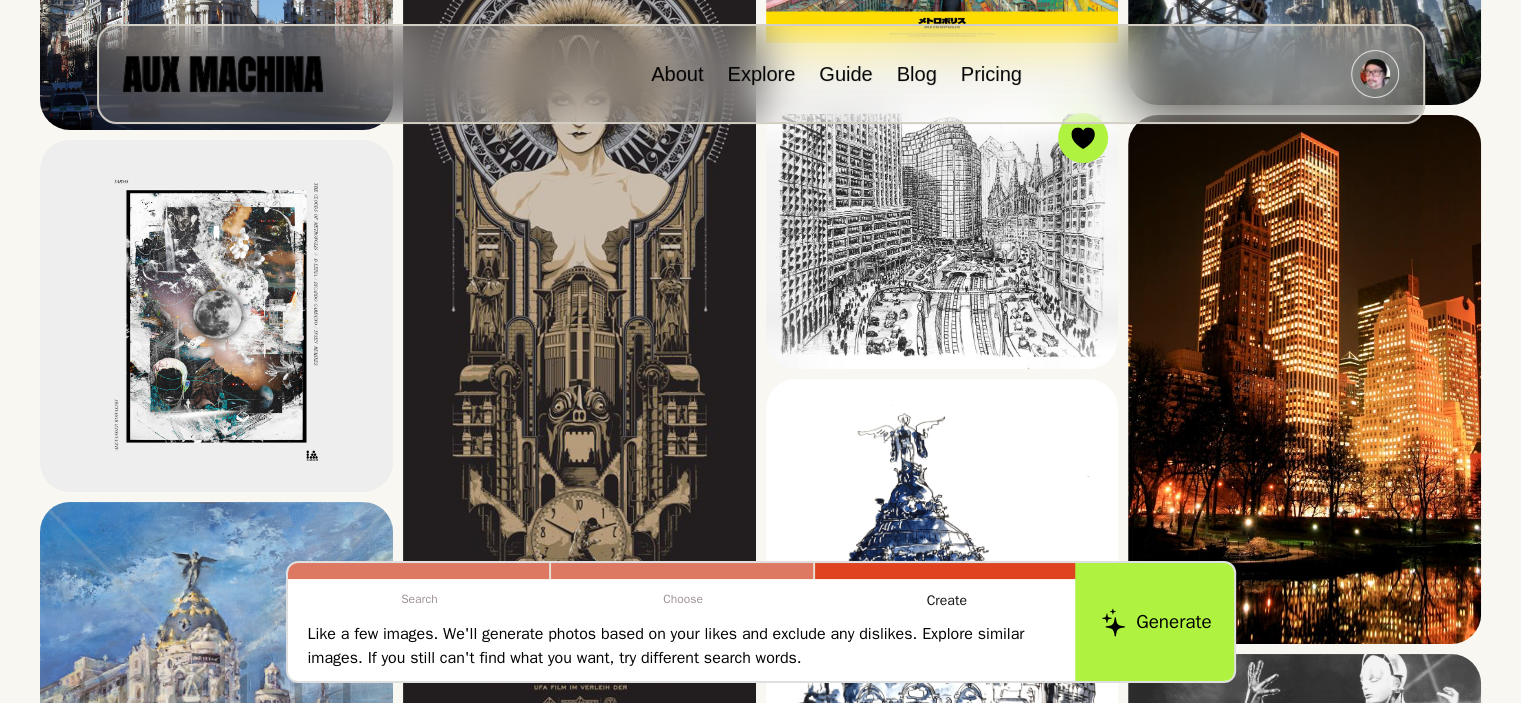 click on "Generate" at bounding box center (1156, 622) 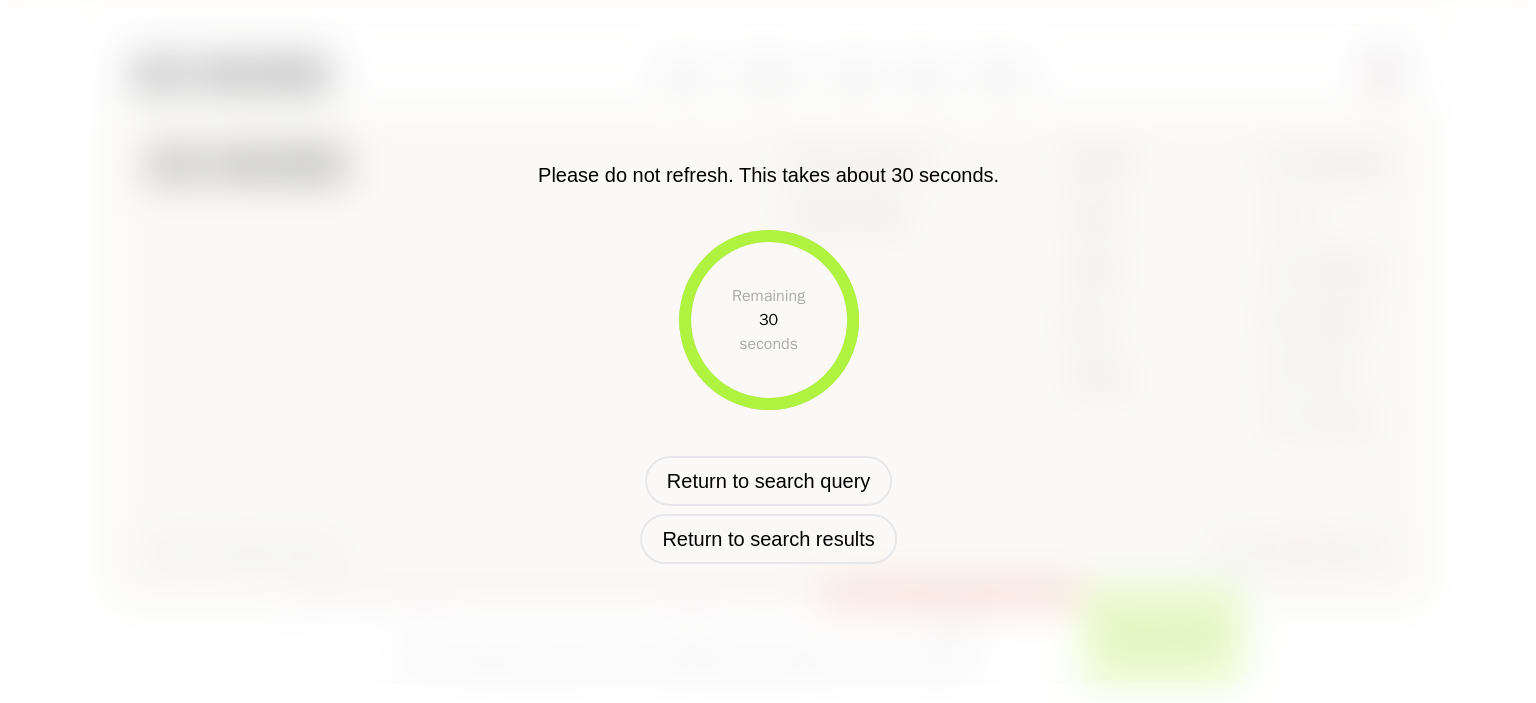 scroll, scrollTop: 801, scrollLeft: 0, axis: vertical 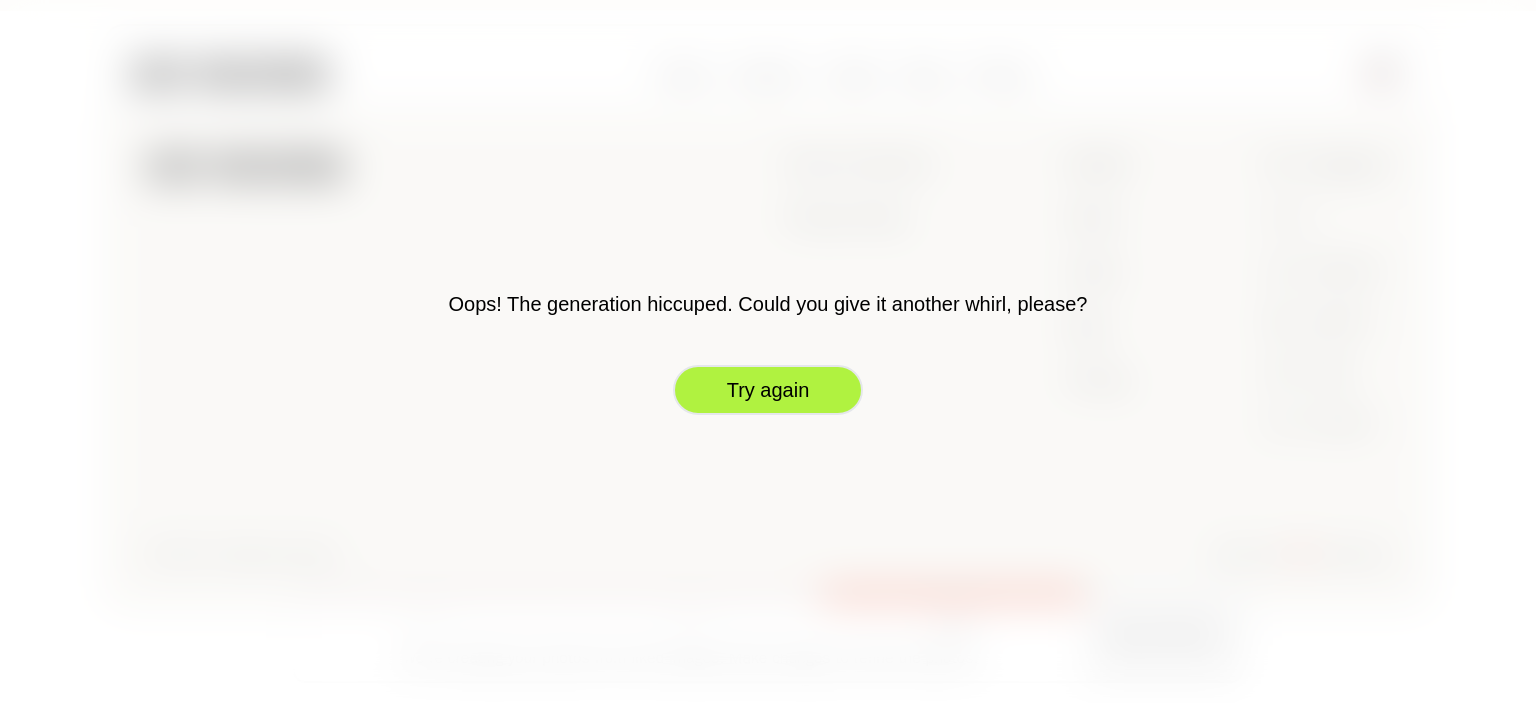 click on "Try again" at bounding box center (768, 390) 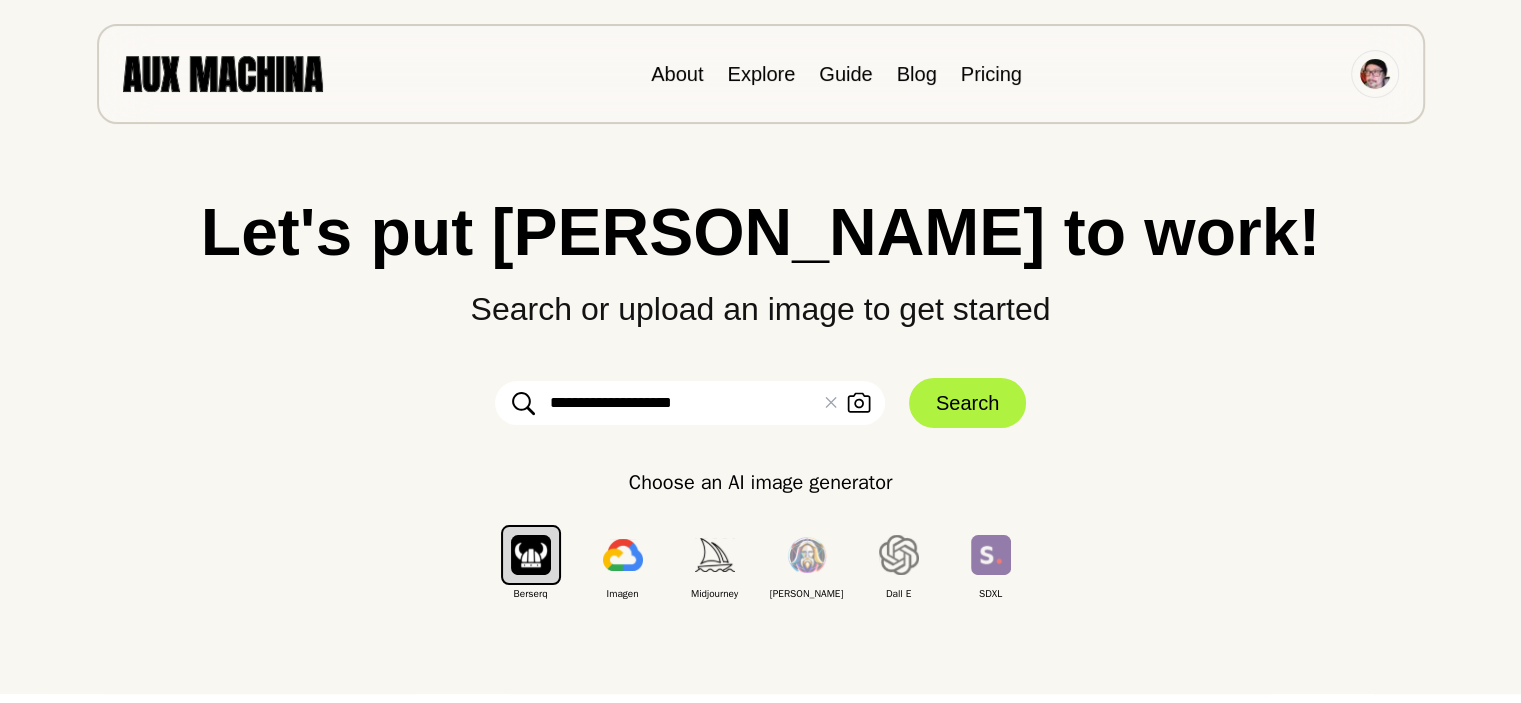 scroll, scrollTop: 0, scrollLeft: 0, axis: both 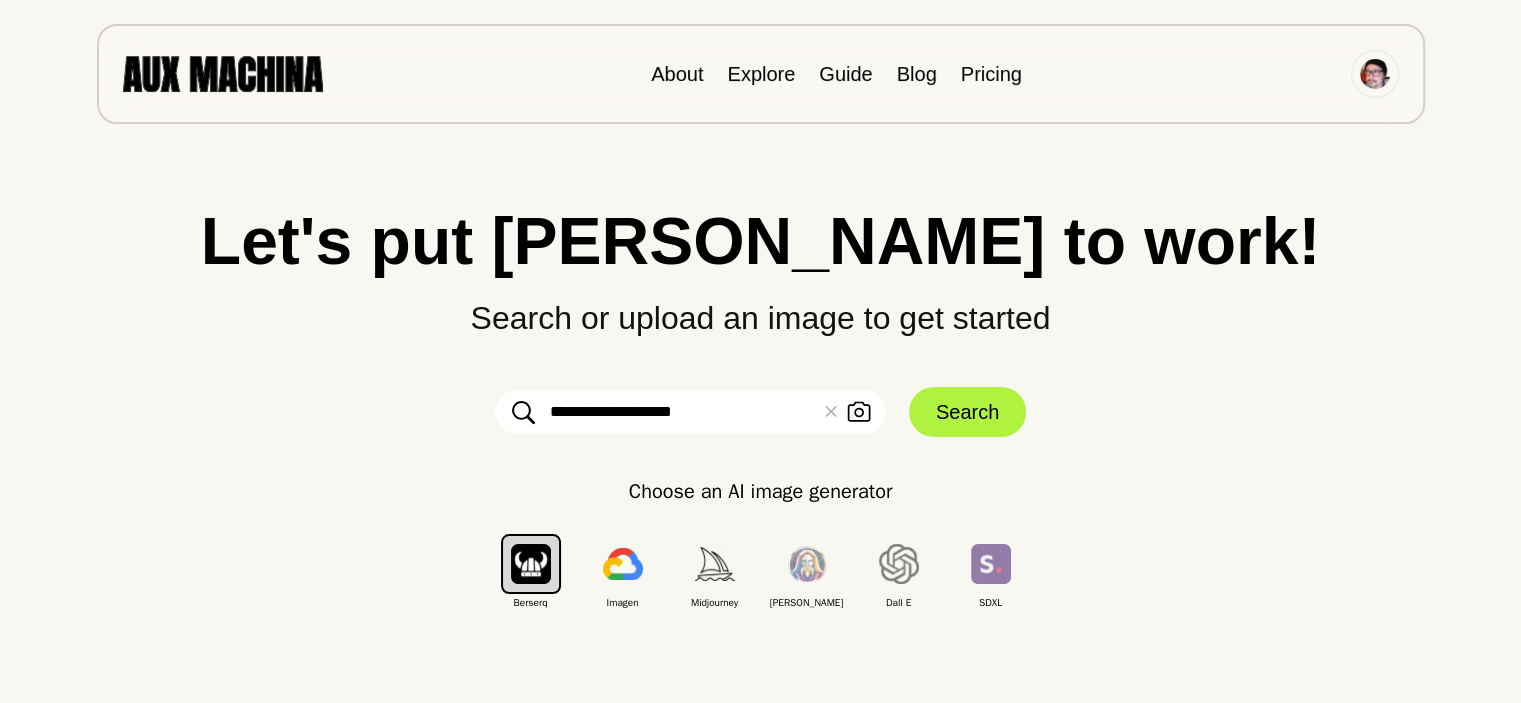 click on "**********" at bounding box center [690, 412] 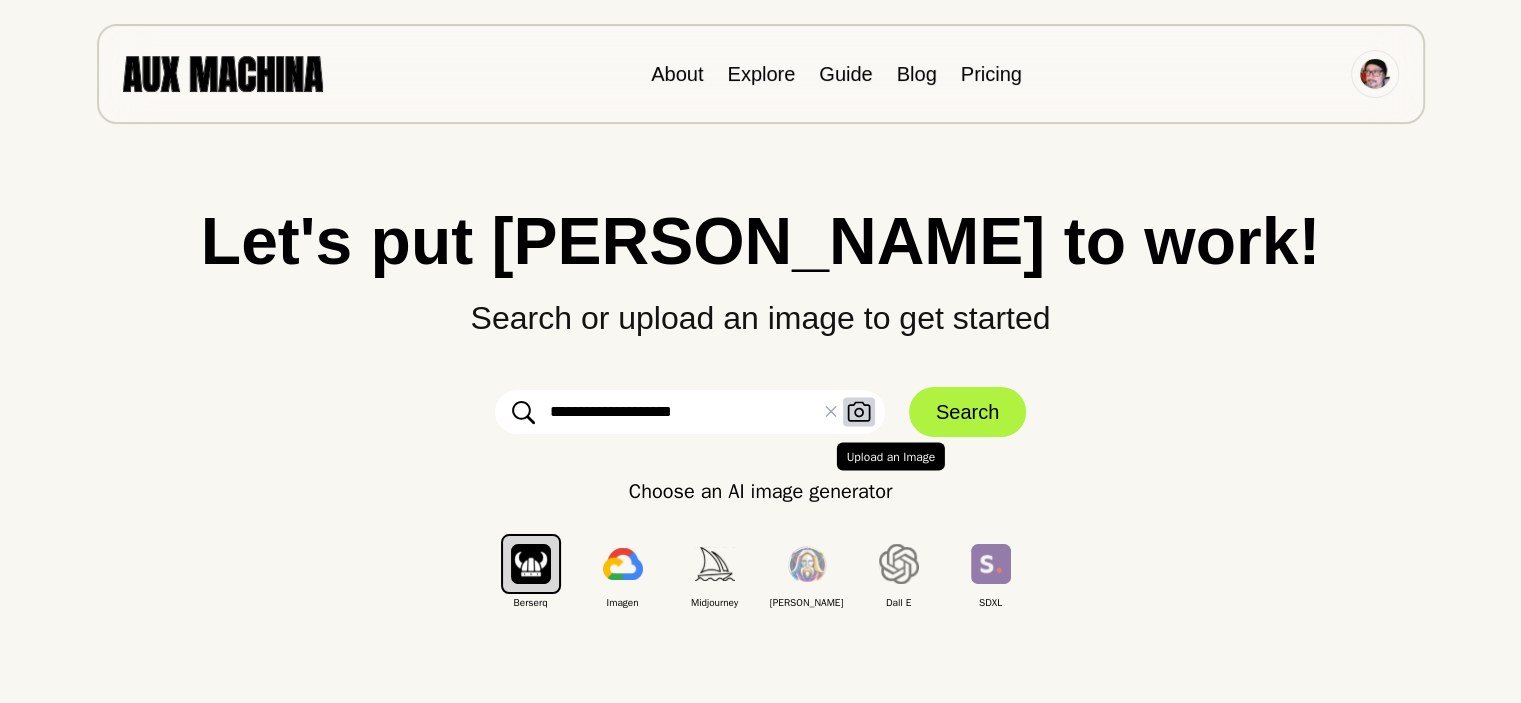 click 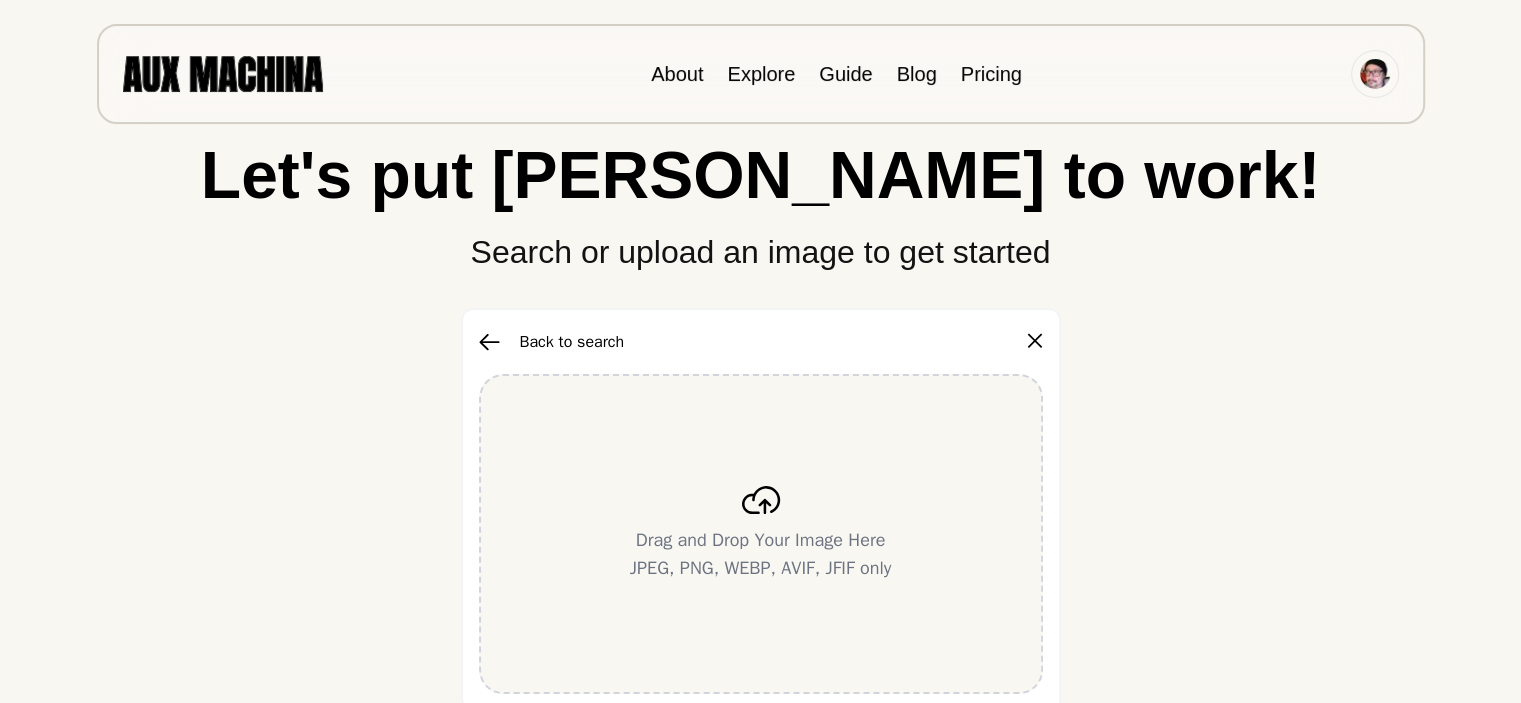 scroll, scrollTop: 100, scrollLeft: 0, axis: vertical 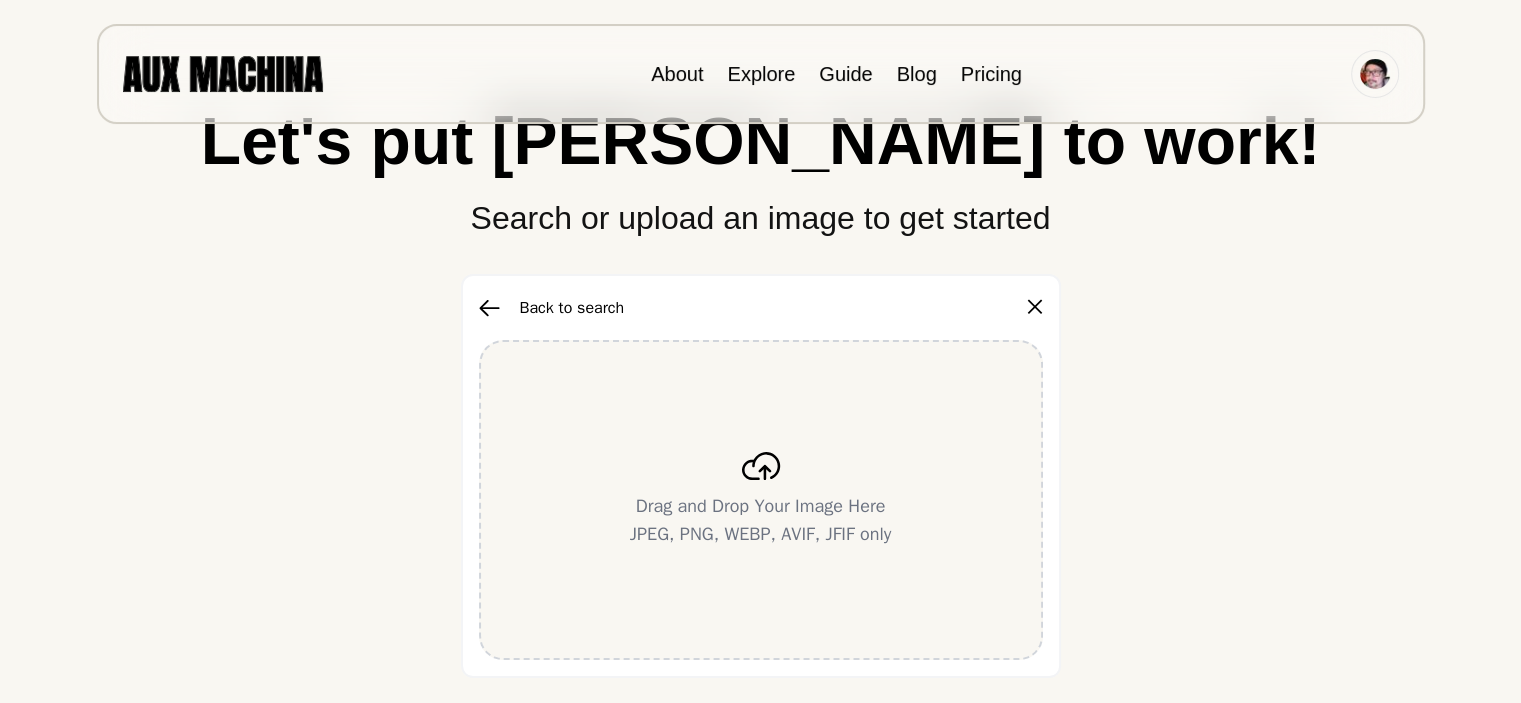 click 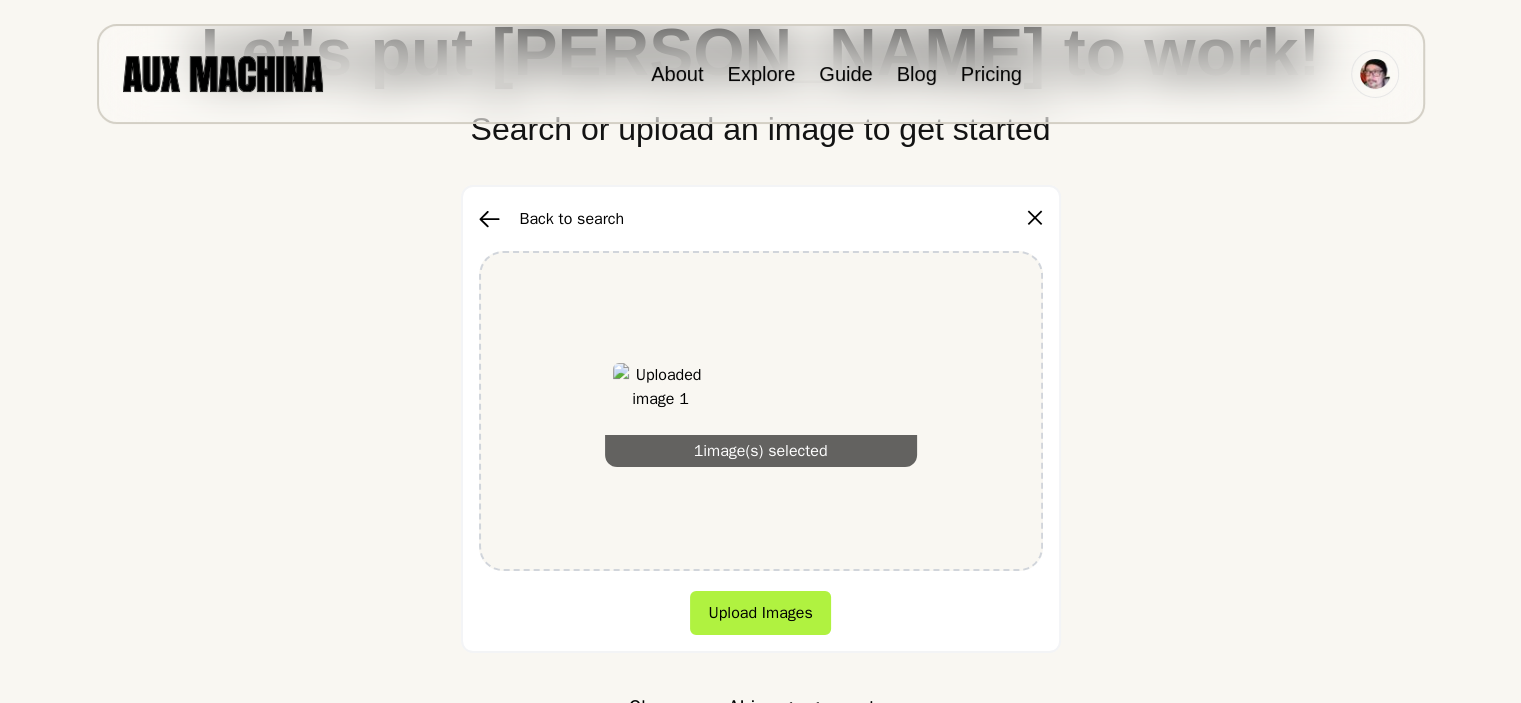scroll, scrollTop: 300, scrollLeft: 0, axis: vertical 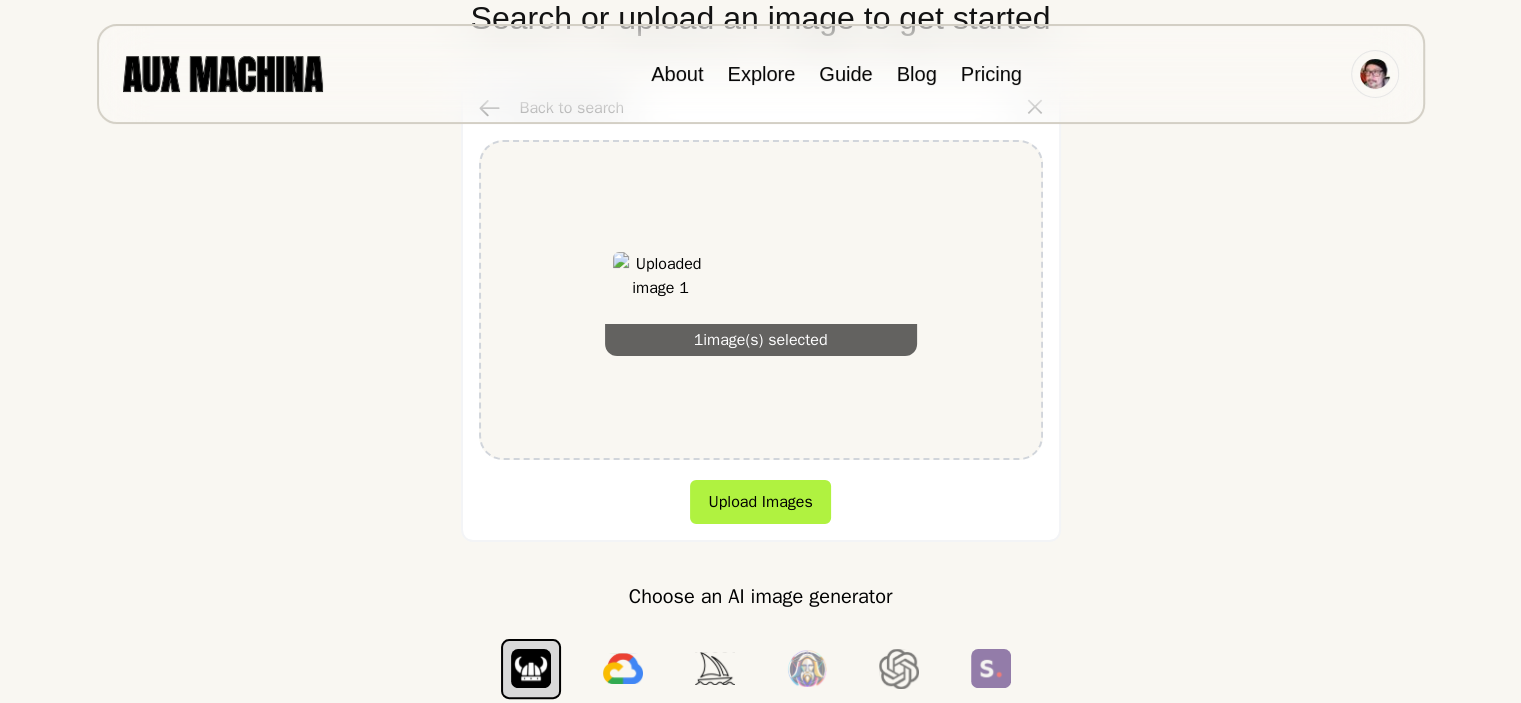 drag, startPoint x: 793, startPoint y: 283, endPoint x: 356, endPoint y: 160, distance: 453.98016 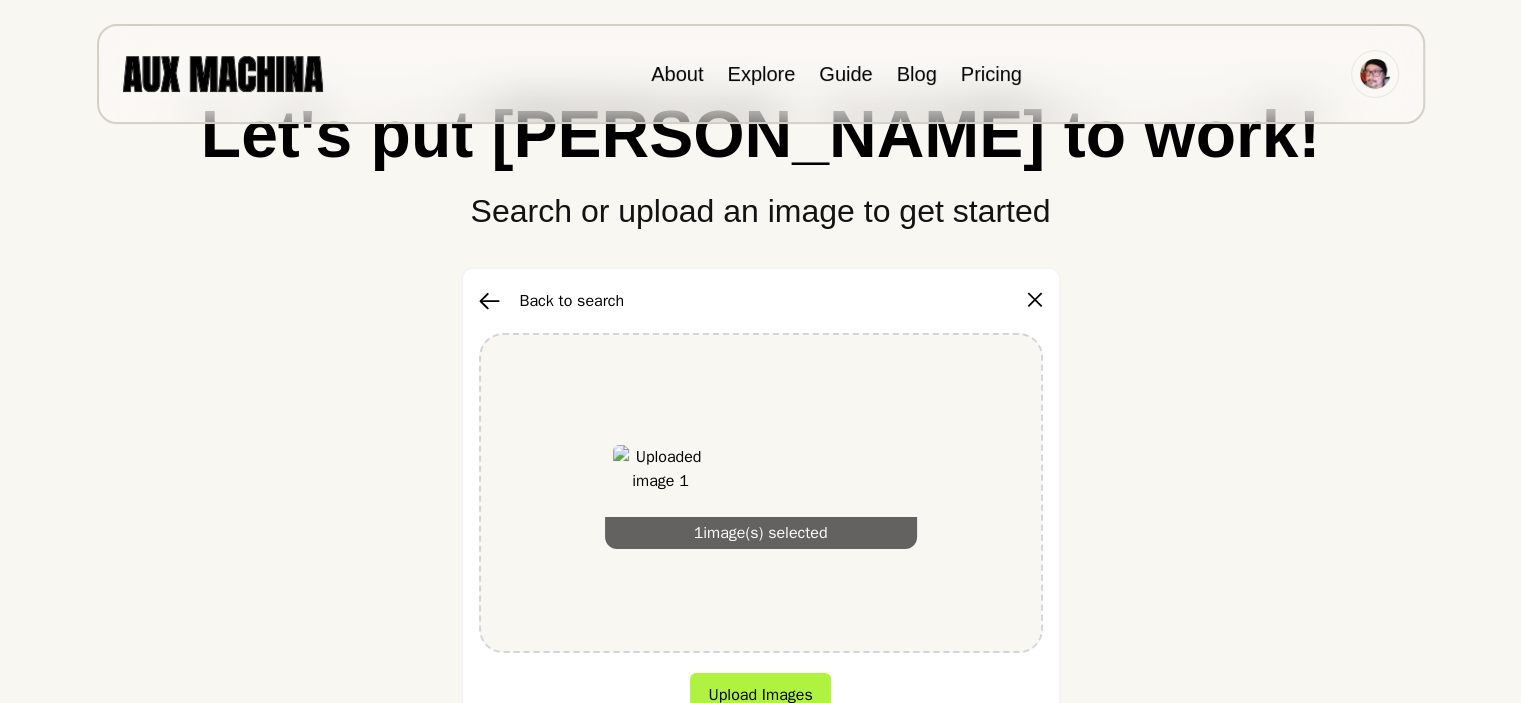 scroll, scrollTop: 0, scrollLeft: 0, axis: both 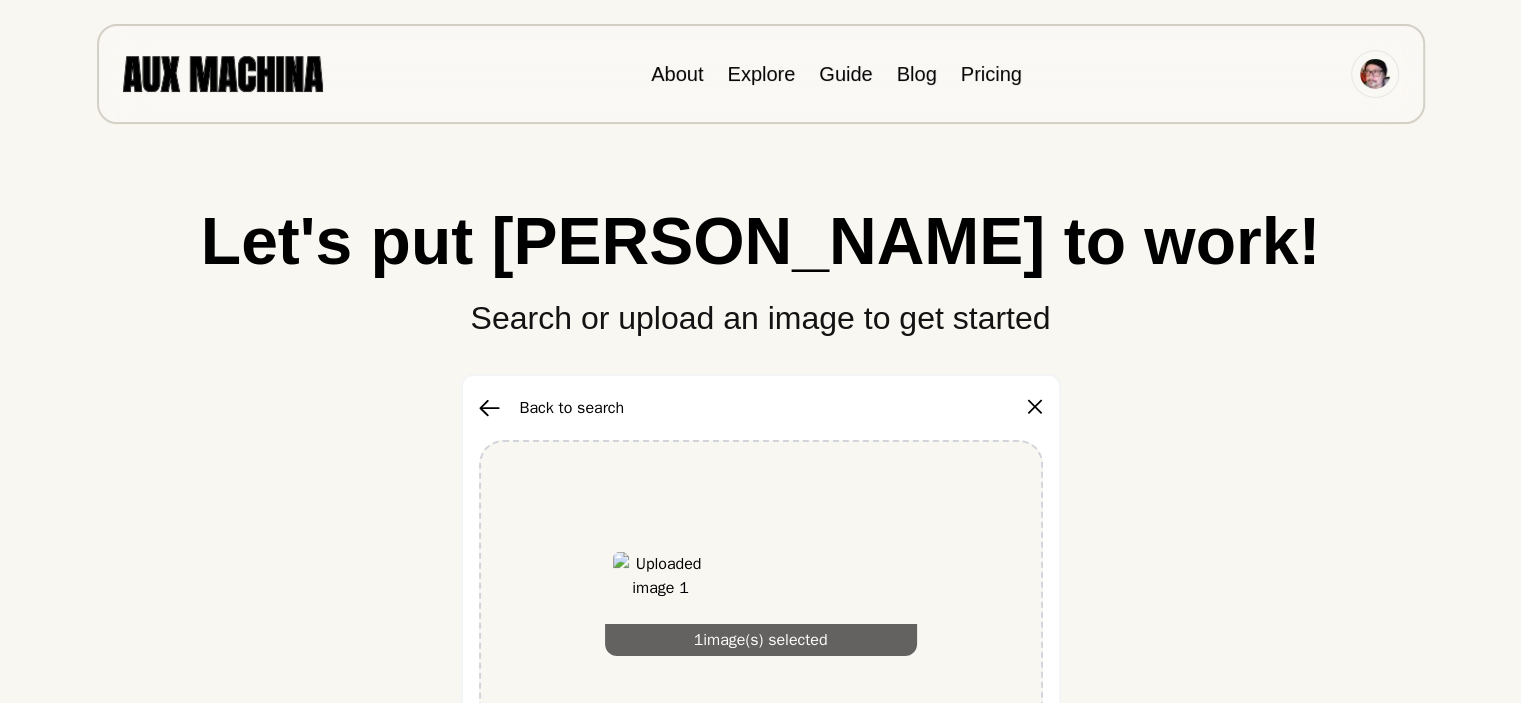 drag, startPoint x: 356, startPoint y: 371, endPoint x: 733, endPoint y: 484, distance: 393.57083 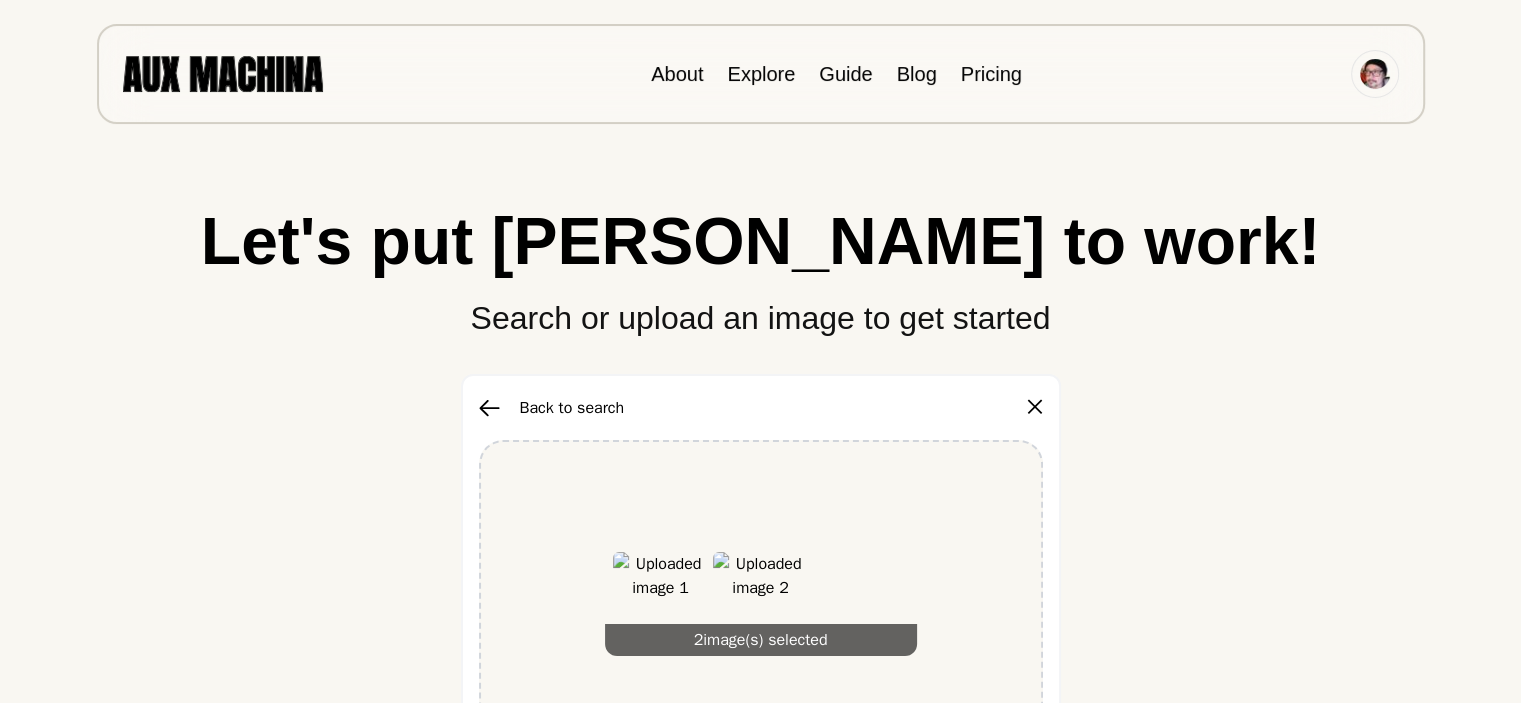 click on "2  image(s) selected" at bounding box center (761, 600) 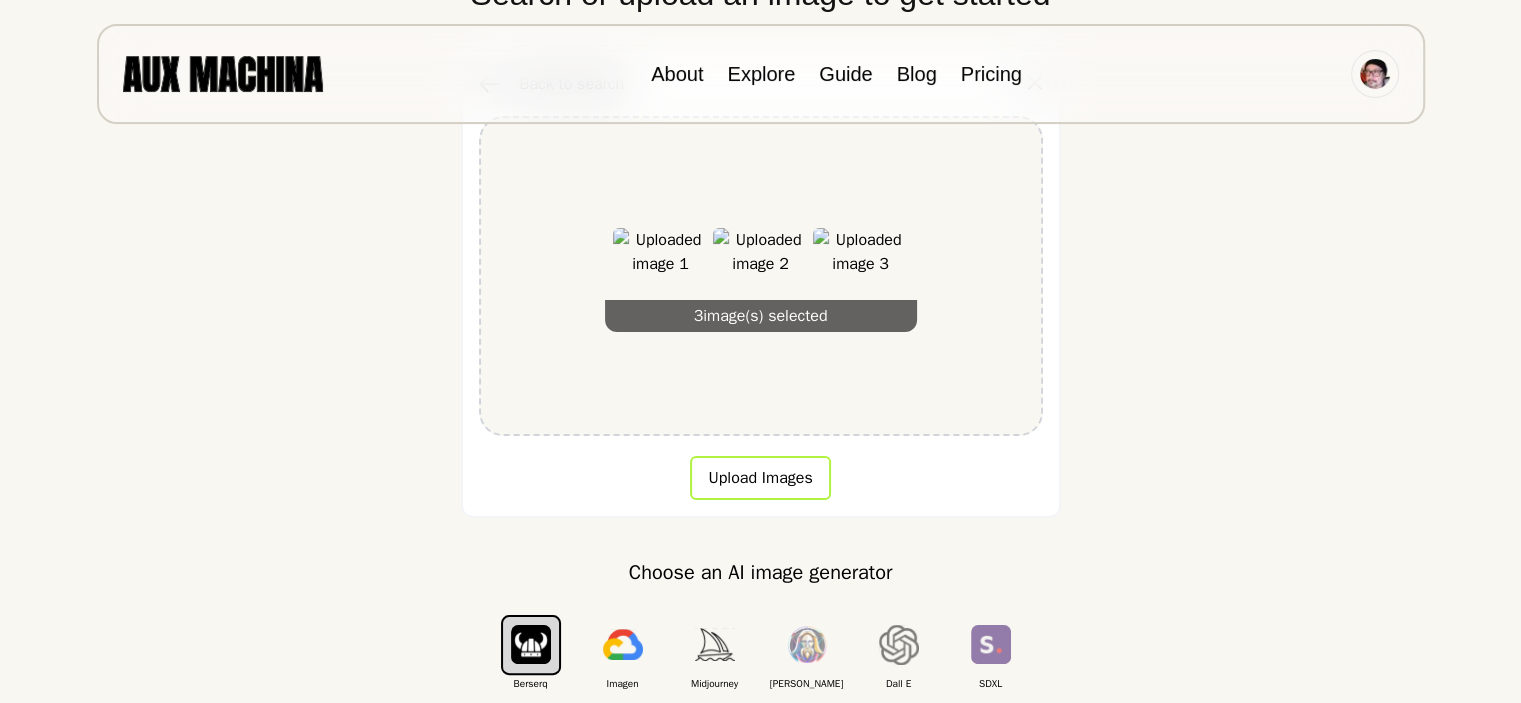 scroll, scrollTop: 400, scrollLeft: 0, axis: vertical 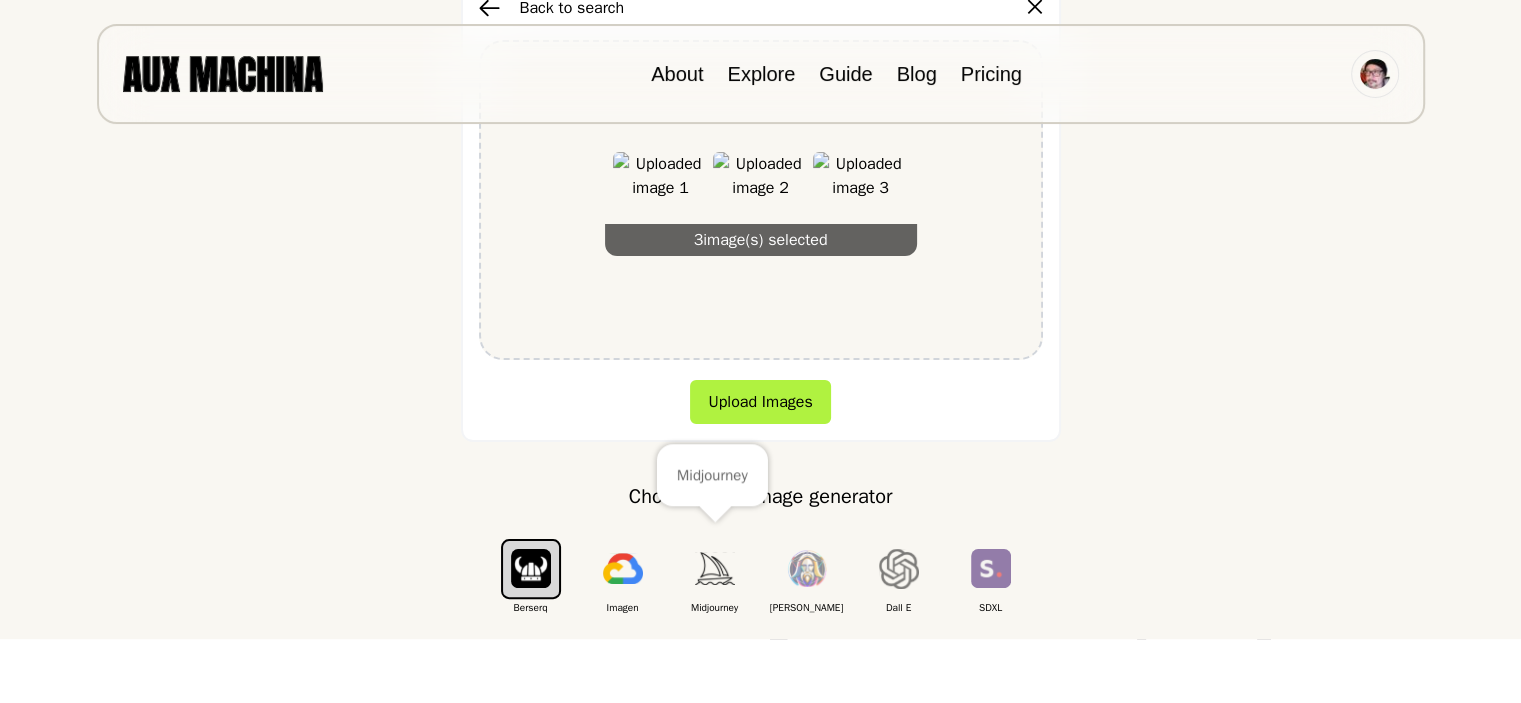 click at bounding box center (715, 568) 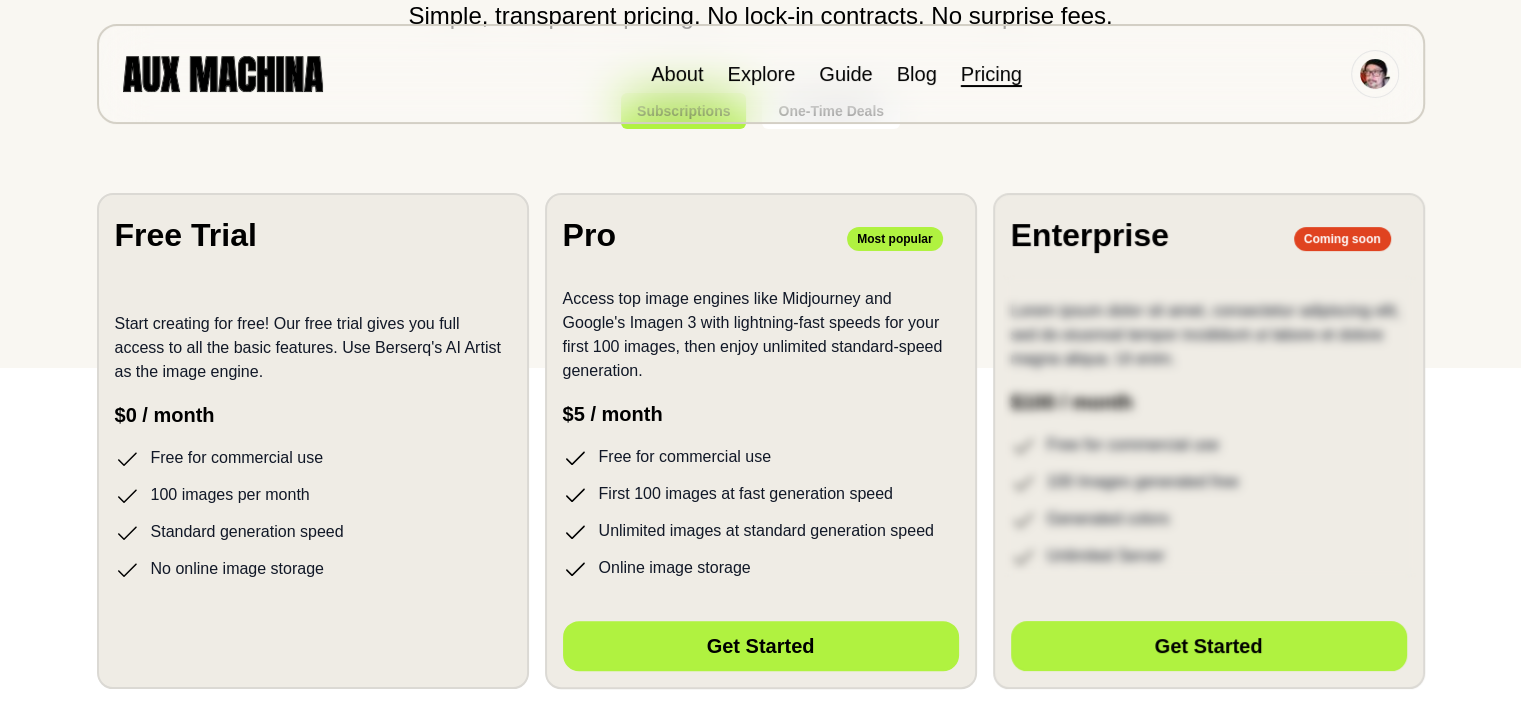 scroll, scrollTop: 0, scrollLeft: 0, axis: both 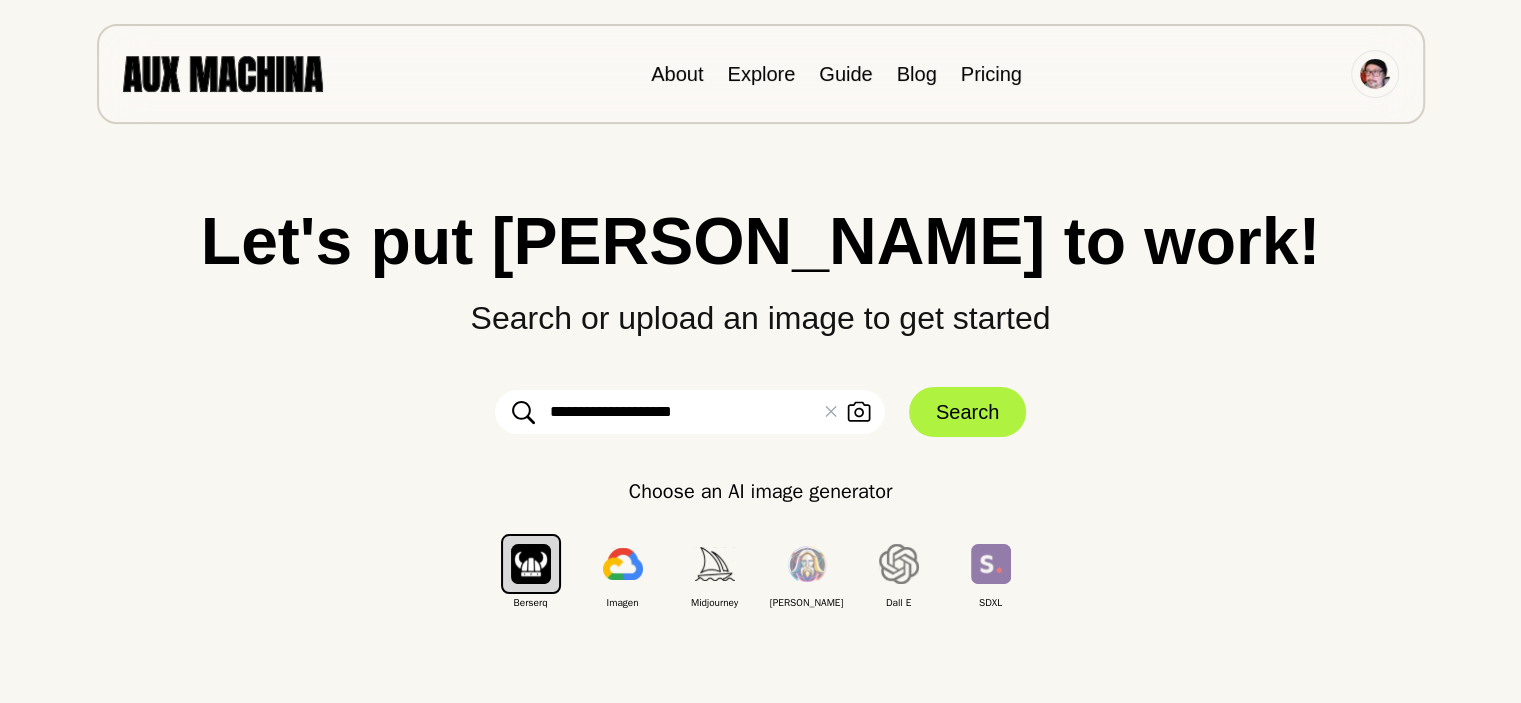 drag, startPoint x: 736, startPoint y: 413, endPoint x: 432, endPoint y: 411, distance: 304.0066 